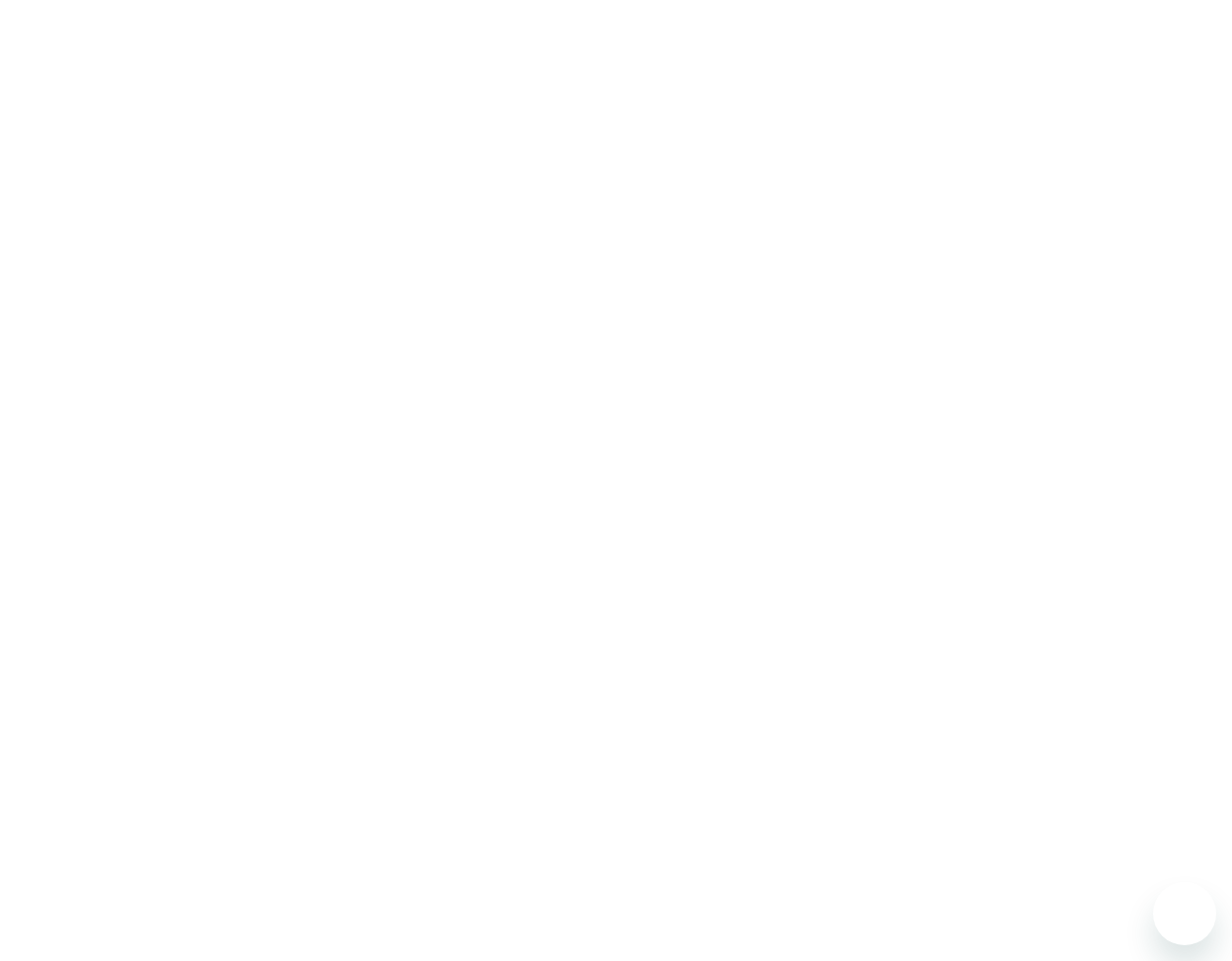 scroll, scrollTop: 0, scrollLeft: 0, axis: both 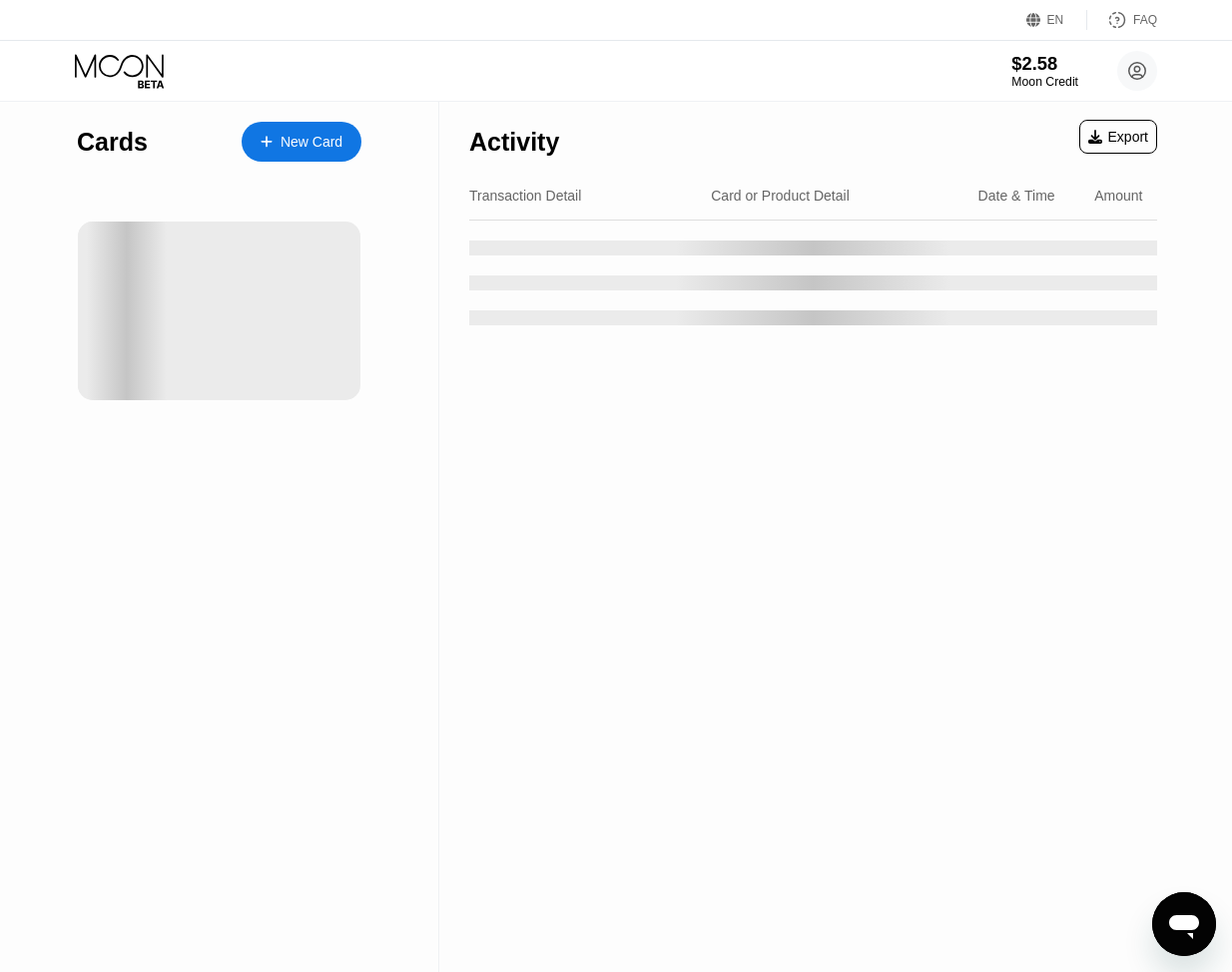 click on "Moon Credit" at bounding box center (1044, 82) 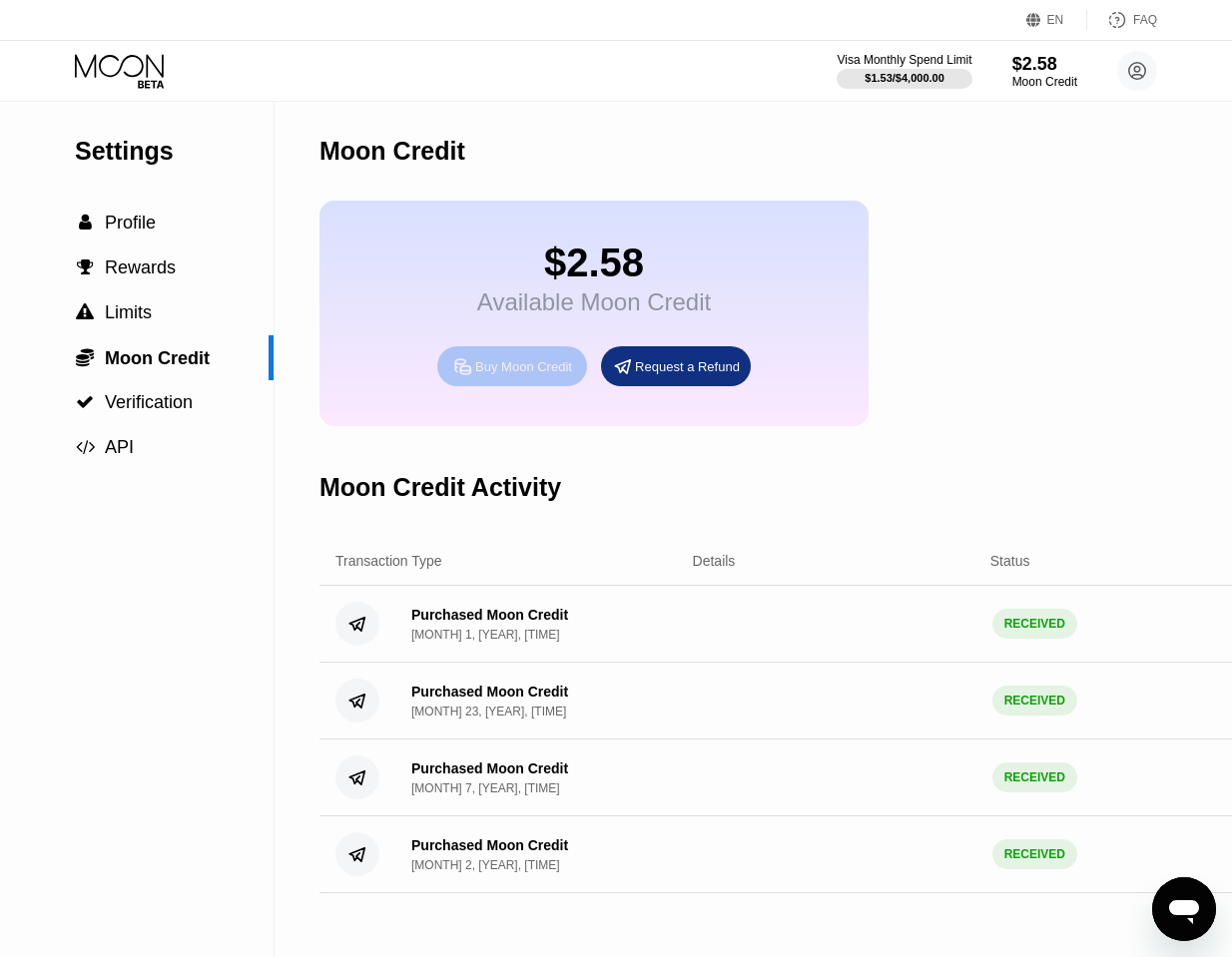 click on "Buy Moon Credit" at bounding box center (523, 366) 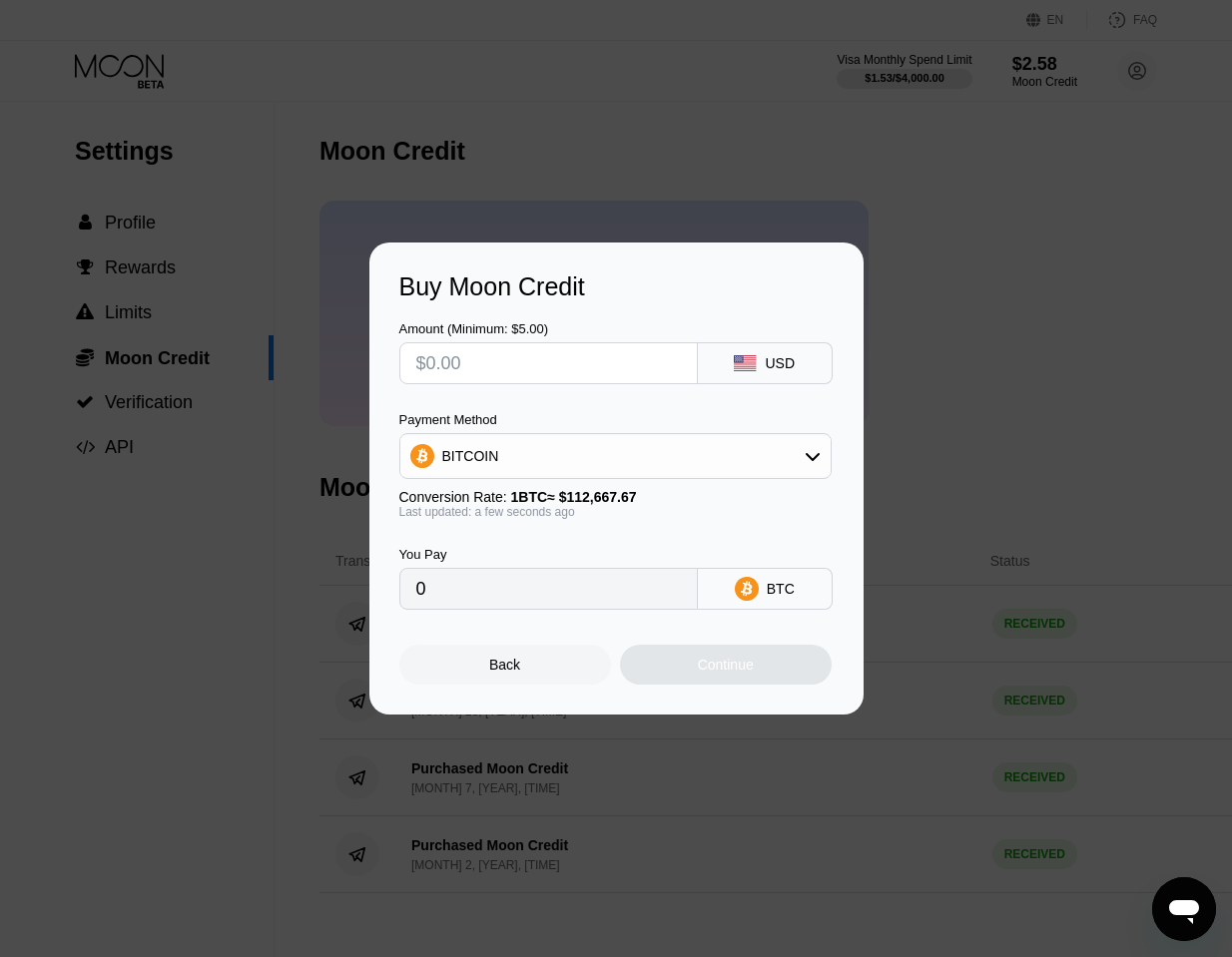 click at bounding box center (548, 363) 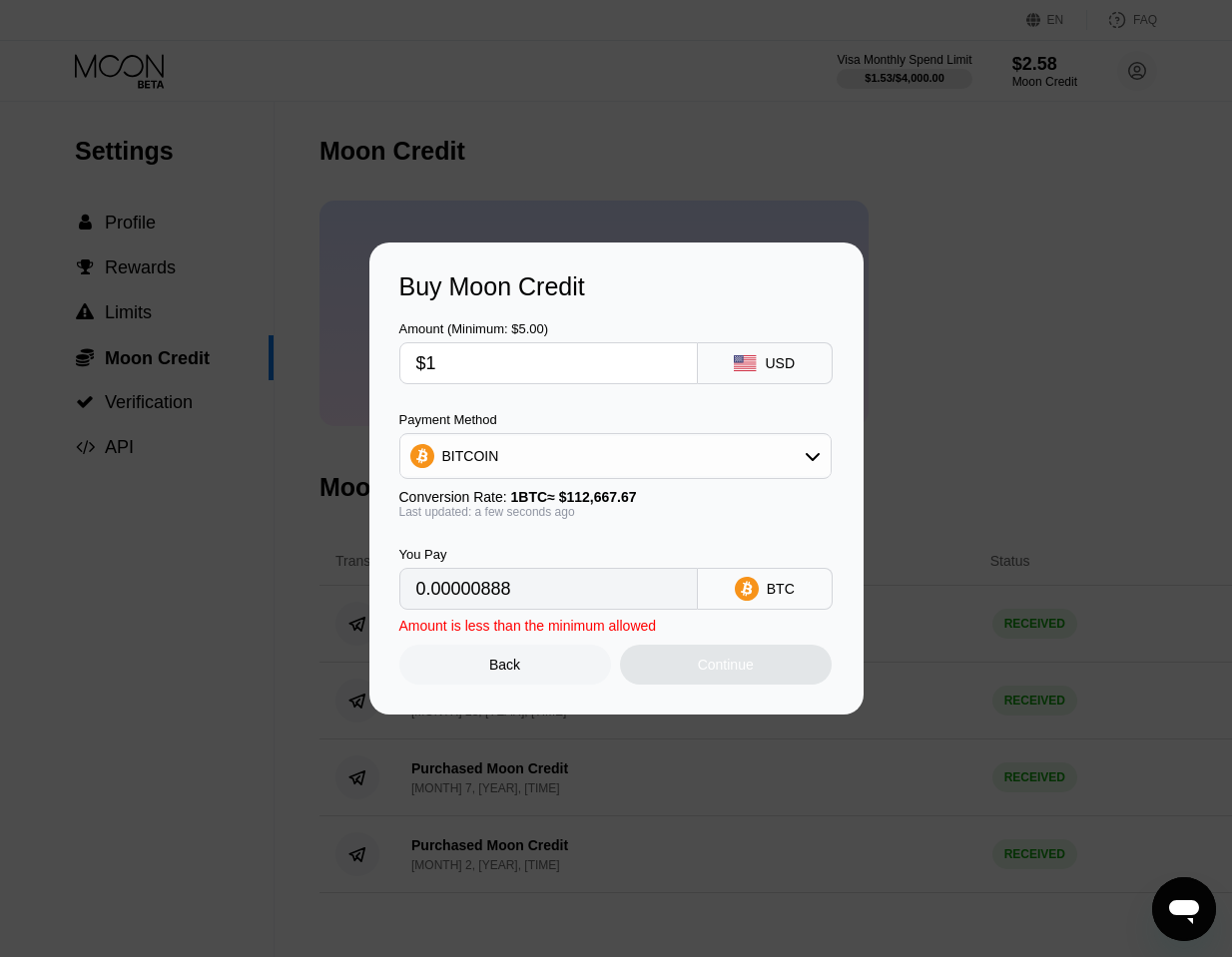type on "0.00000888" 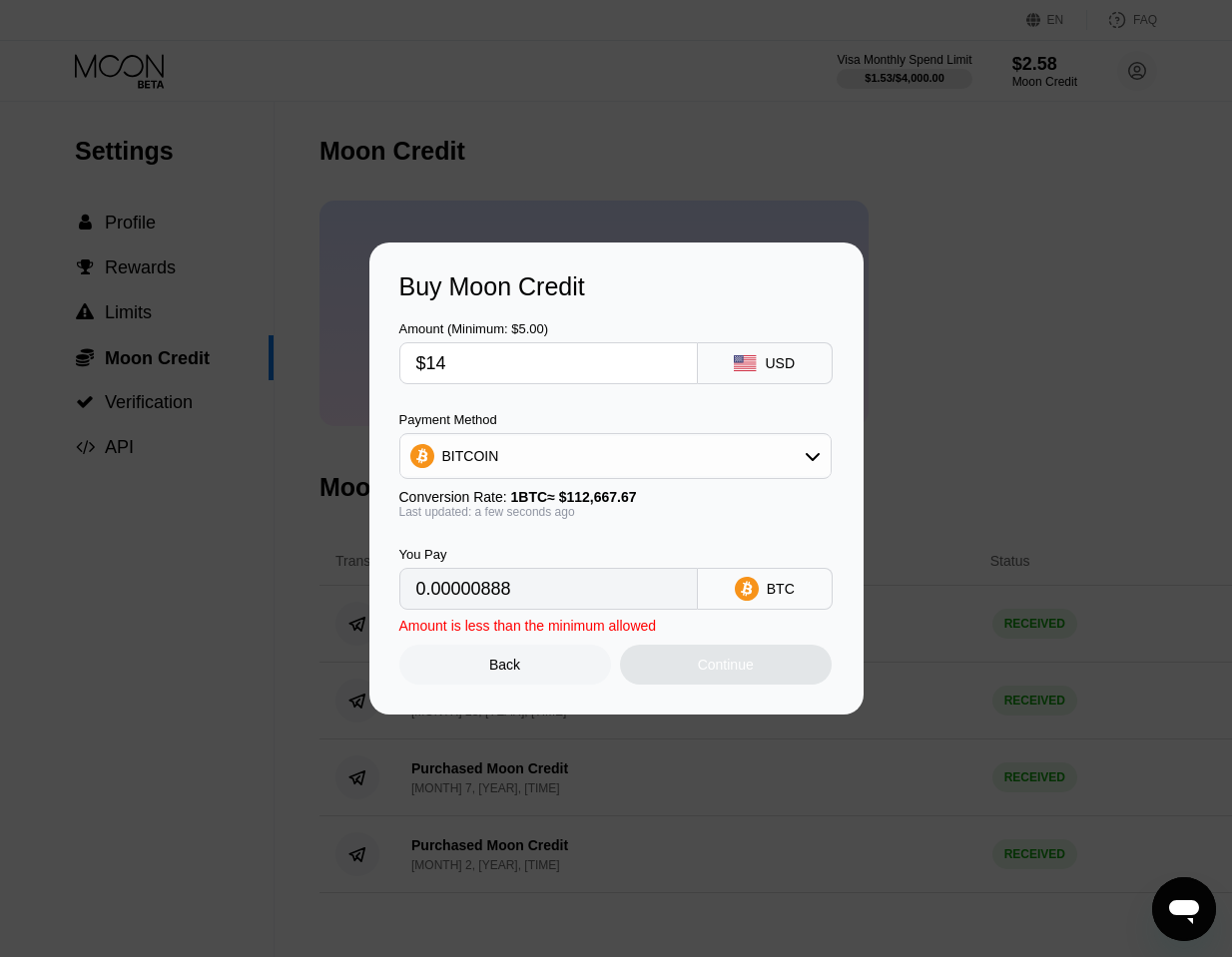 type on "0.00012426" 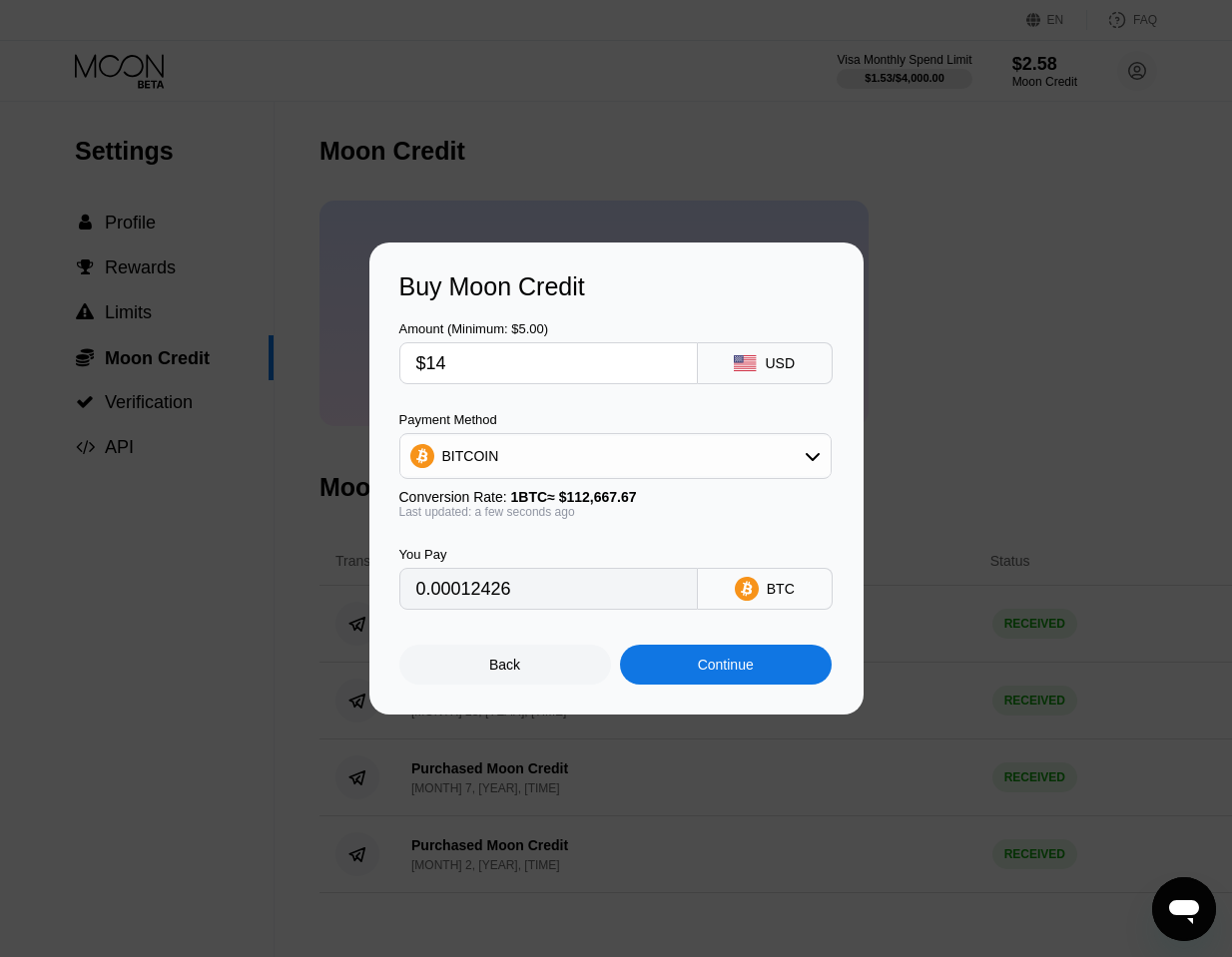 type on "$14" 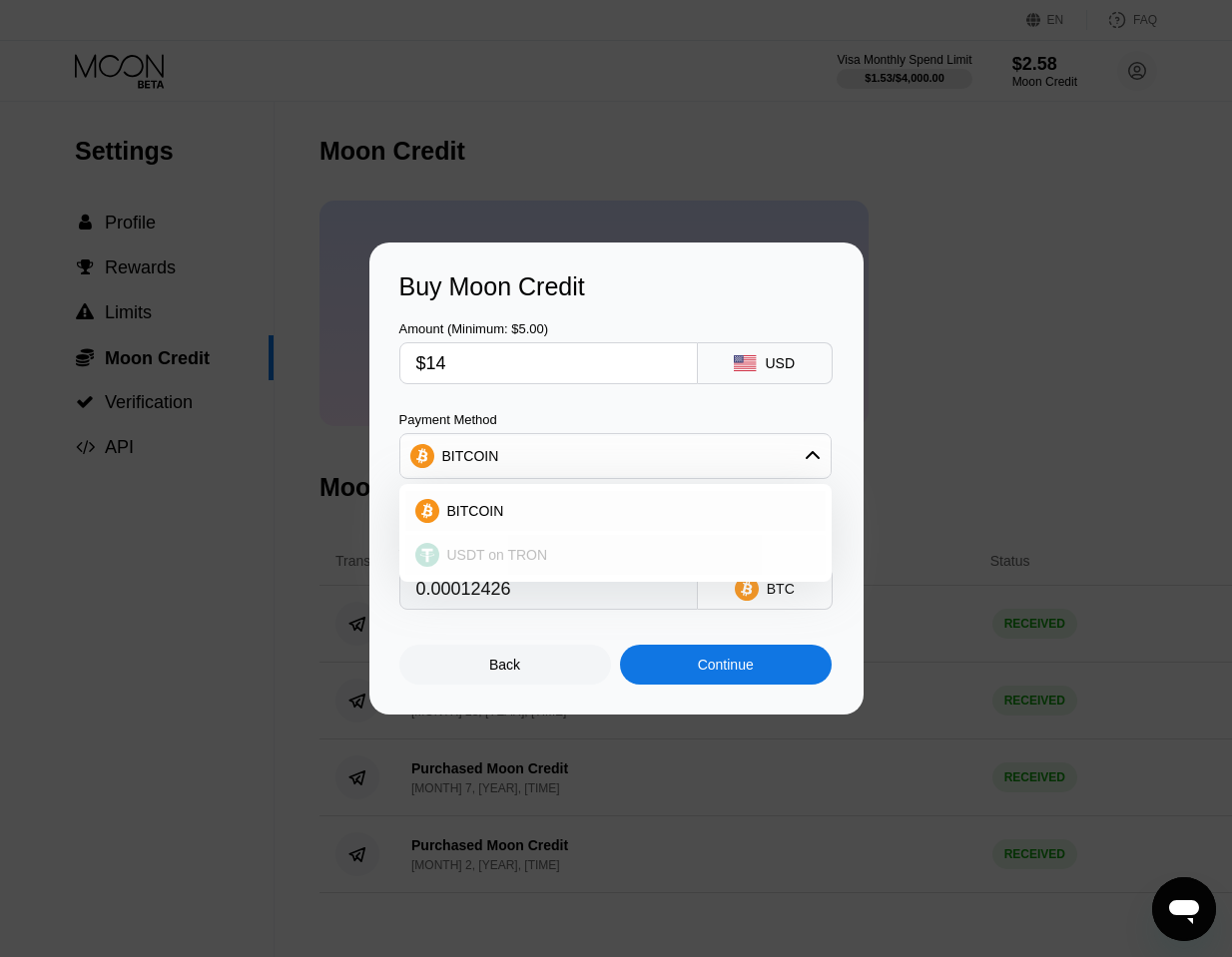 click on "USDT on TRON" at bounding box center (497, 555) 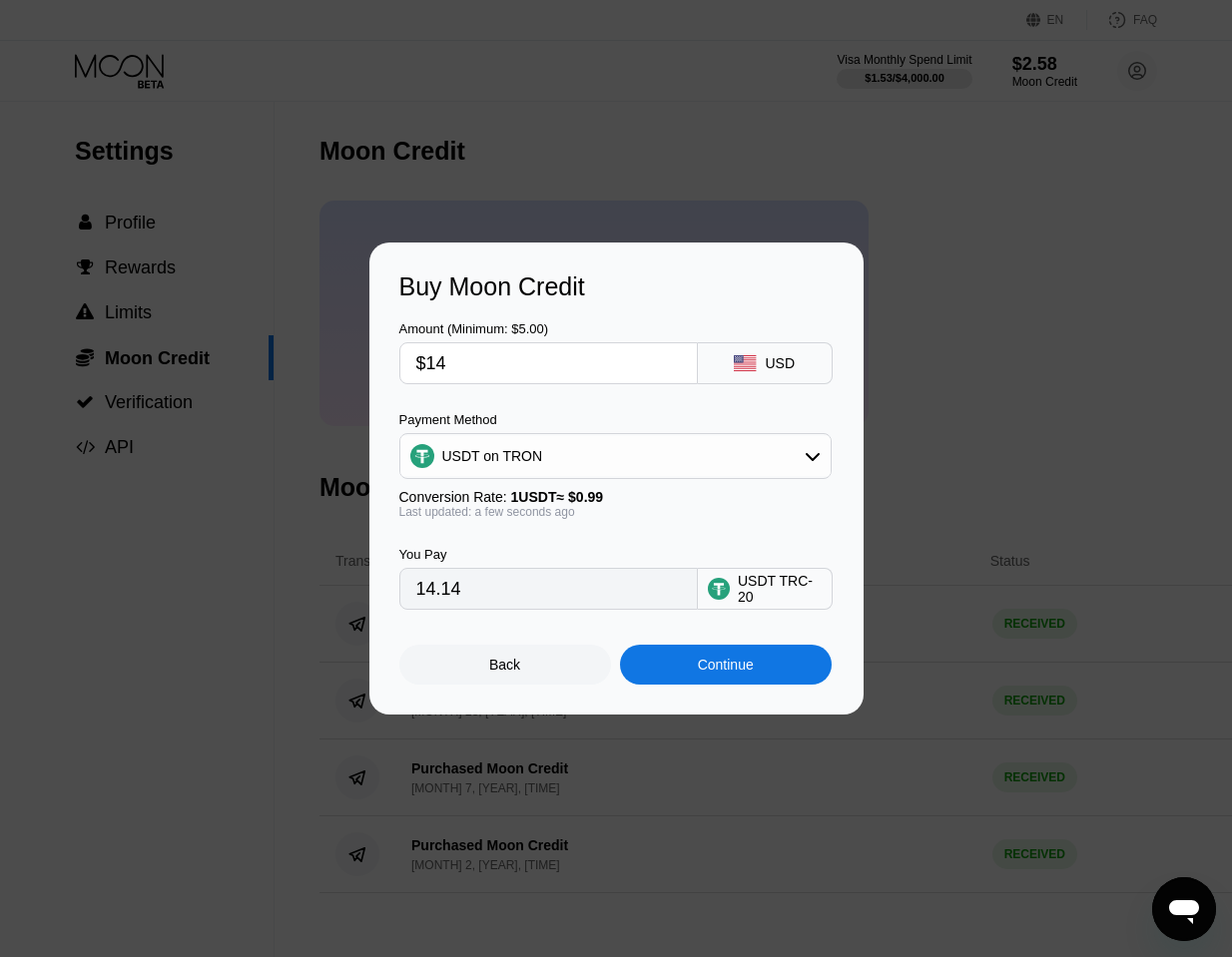 click on "Payment Method USDT on TRON Conversion Rate:   1  USDT  ≈   $0.99 Last updated:   a few seconds ago" at bounding box center [615, 465] 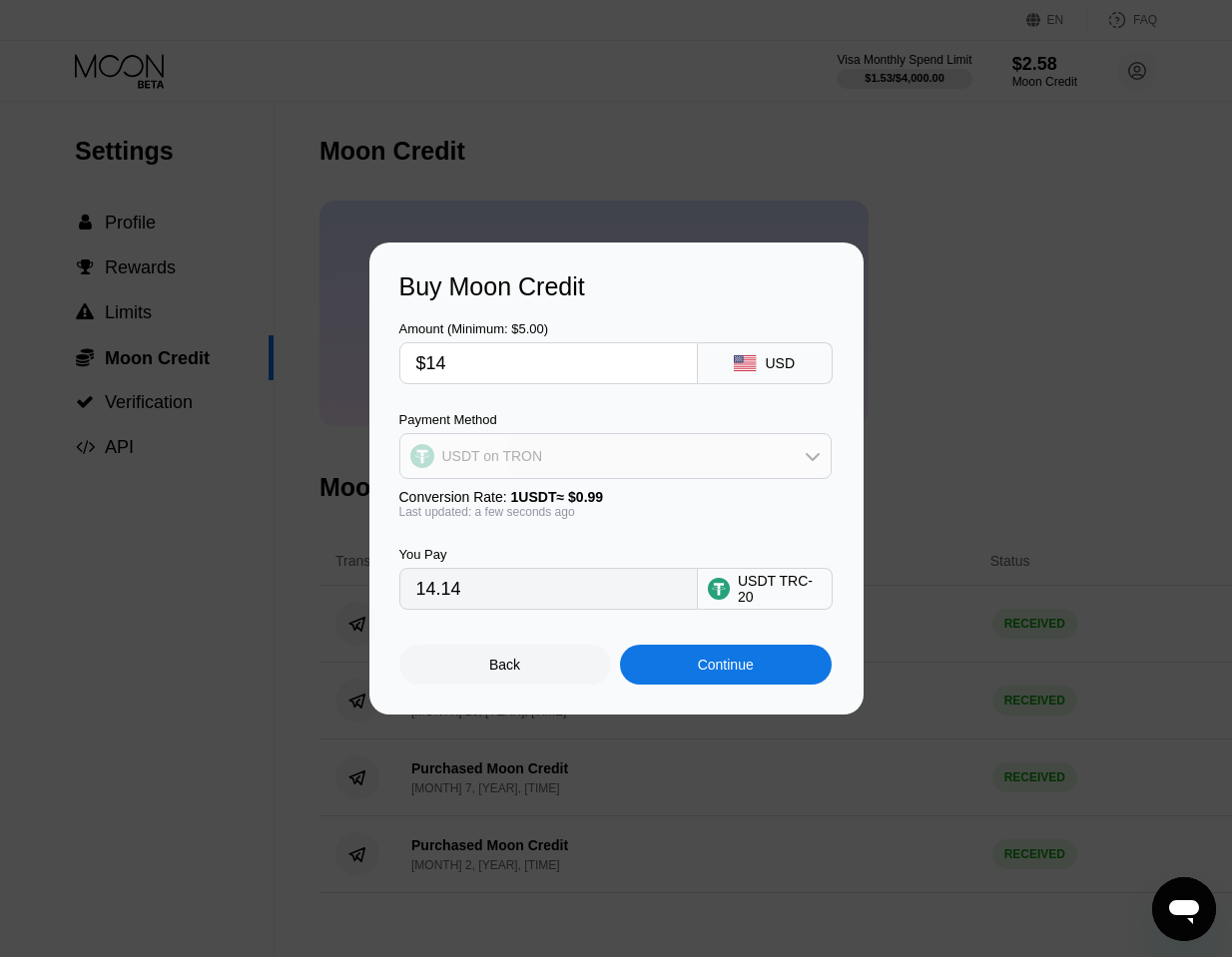 click on "USDT on TRON" at bounding box center [492, 456] 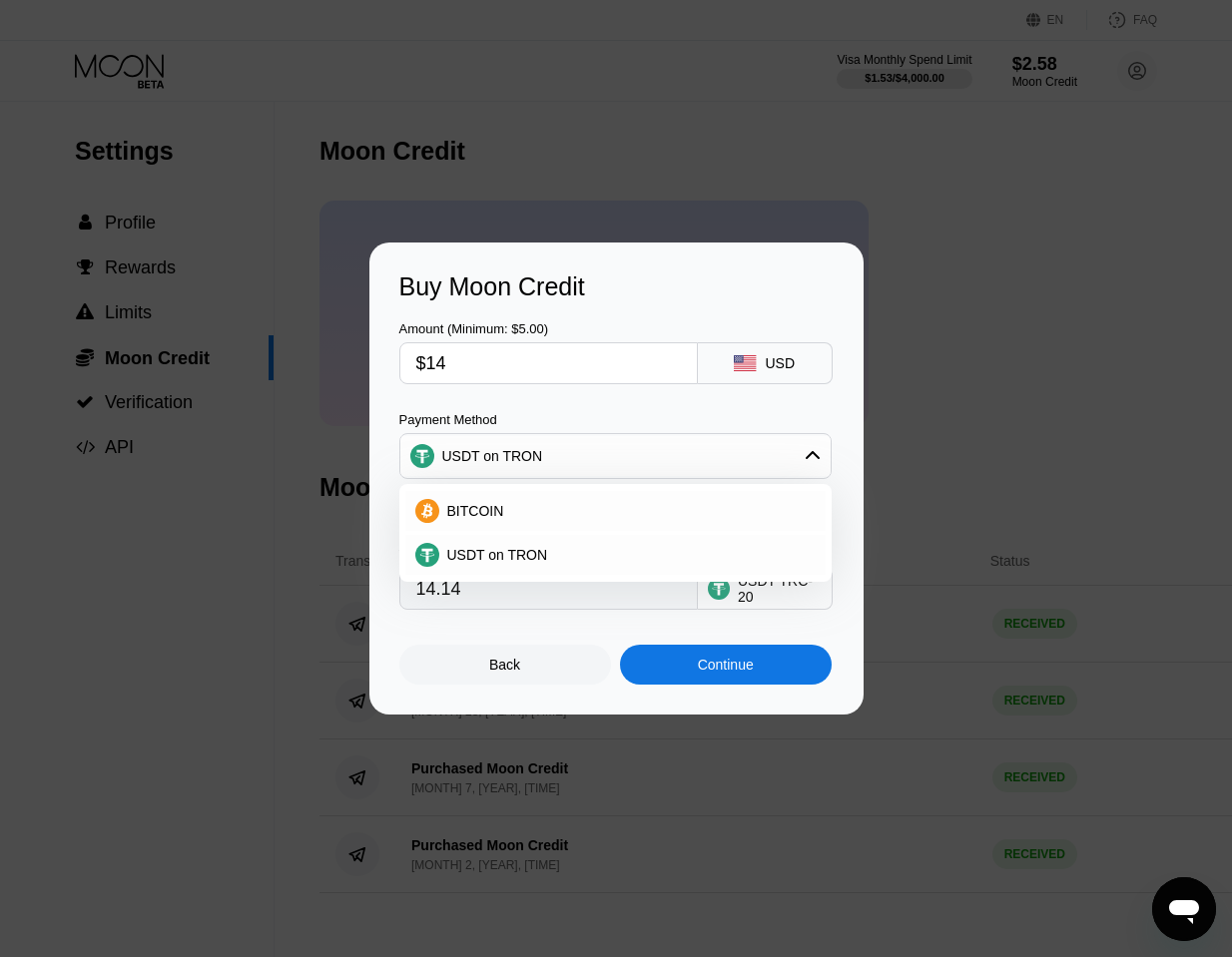 click on "BITCOIN USDT on TRON" at bounding box center [615, 533] 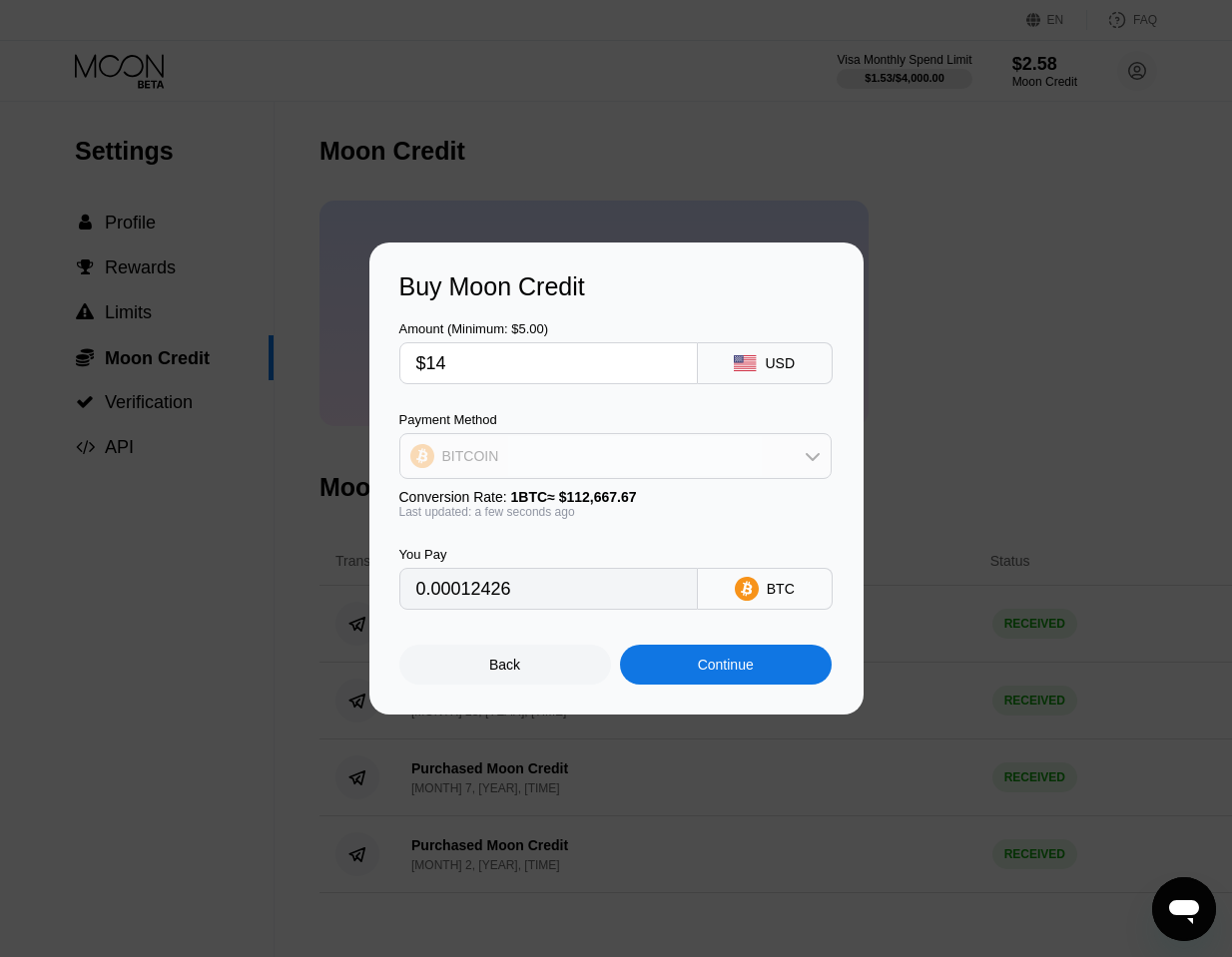 click on "BITCOIN" at bounding box center (615, 456) 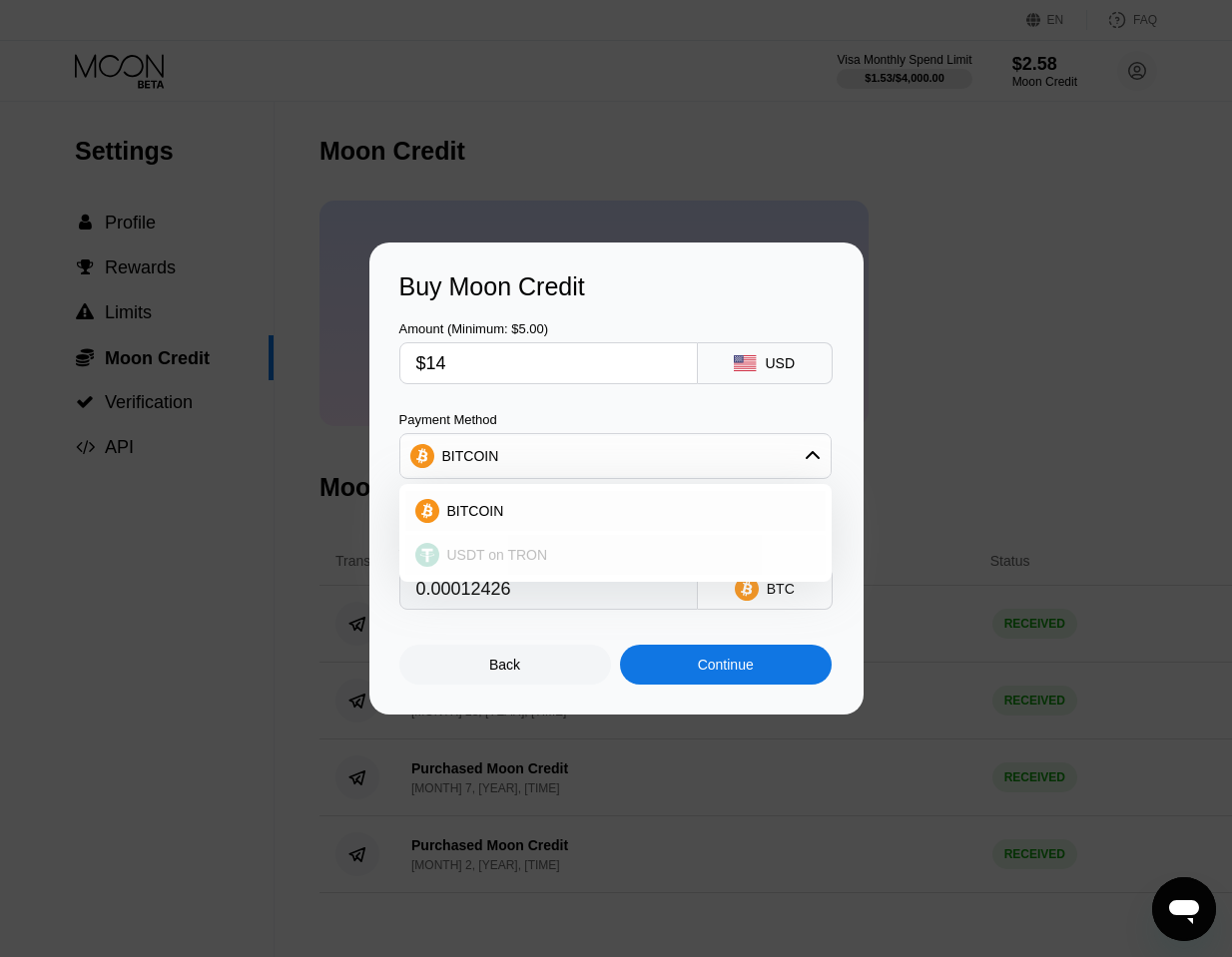 click on "USDT on TRON" at bounding box center (497, 555) 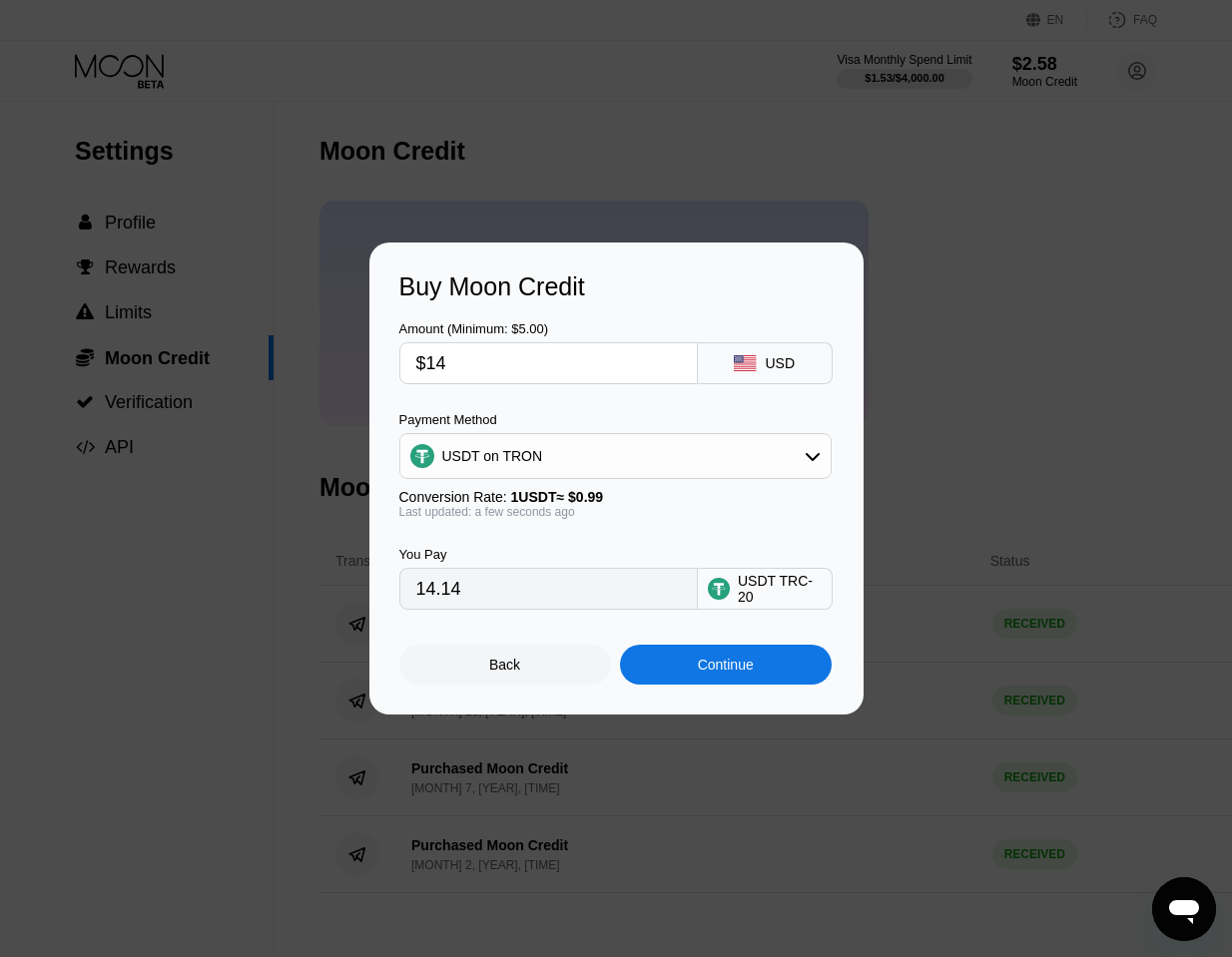 click on "Back Continue" at bounding box center [616, 647] 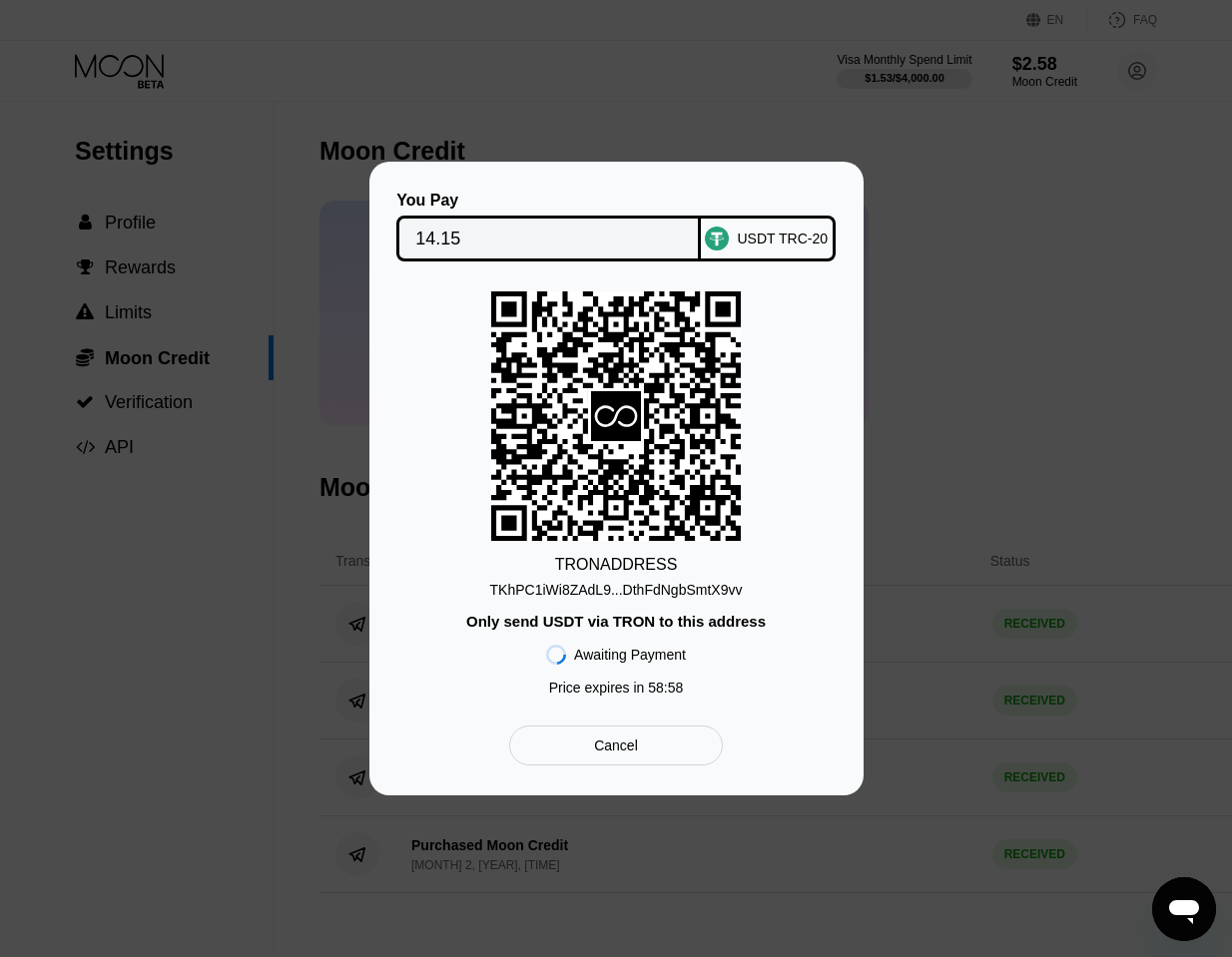 click on "TKhPC1iWi8ZAdL9...DthFdNgbSmtX9vv" at bounding box center (616, 590) 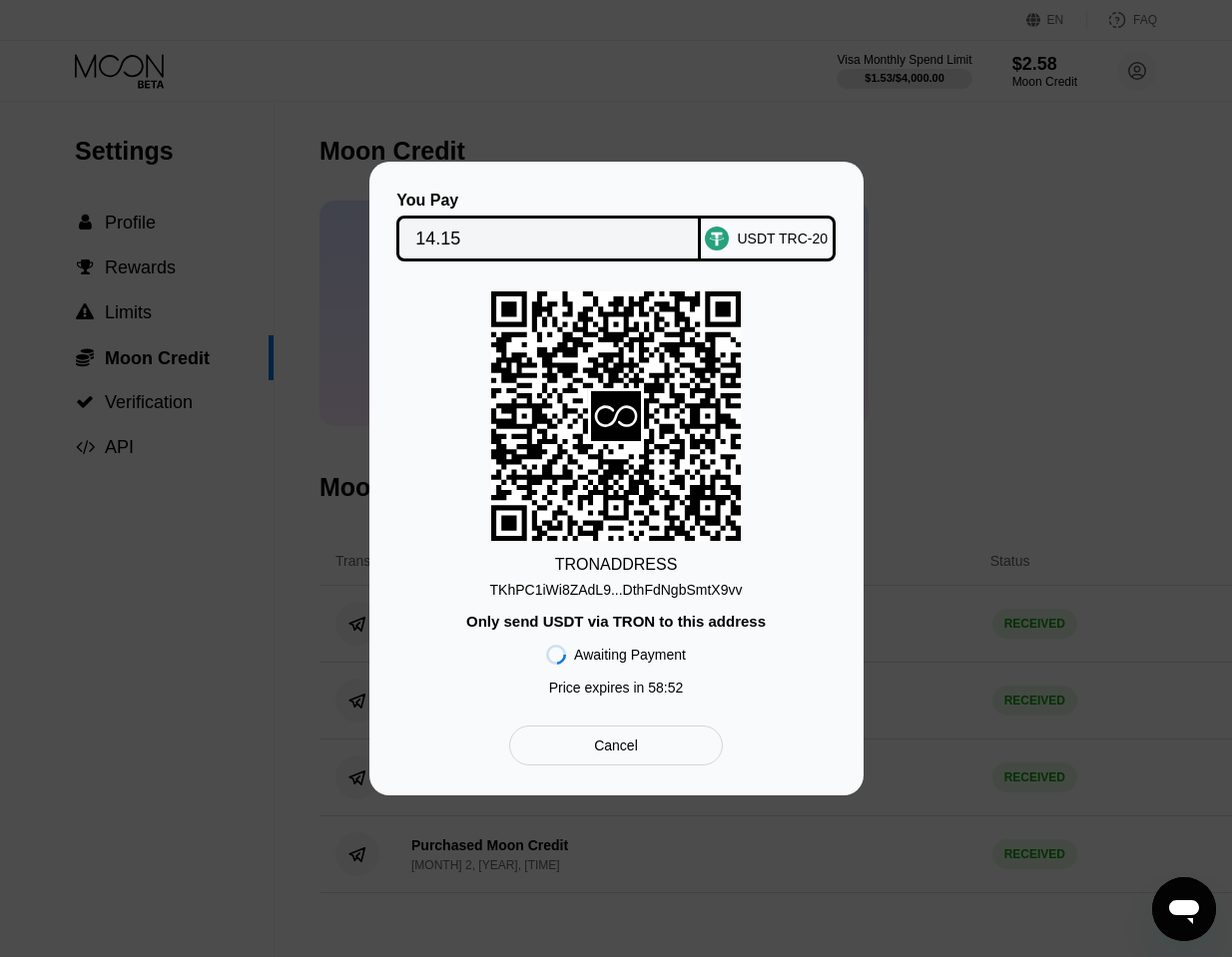 click on "14.15" at bounding box center [548, 239] 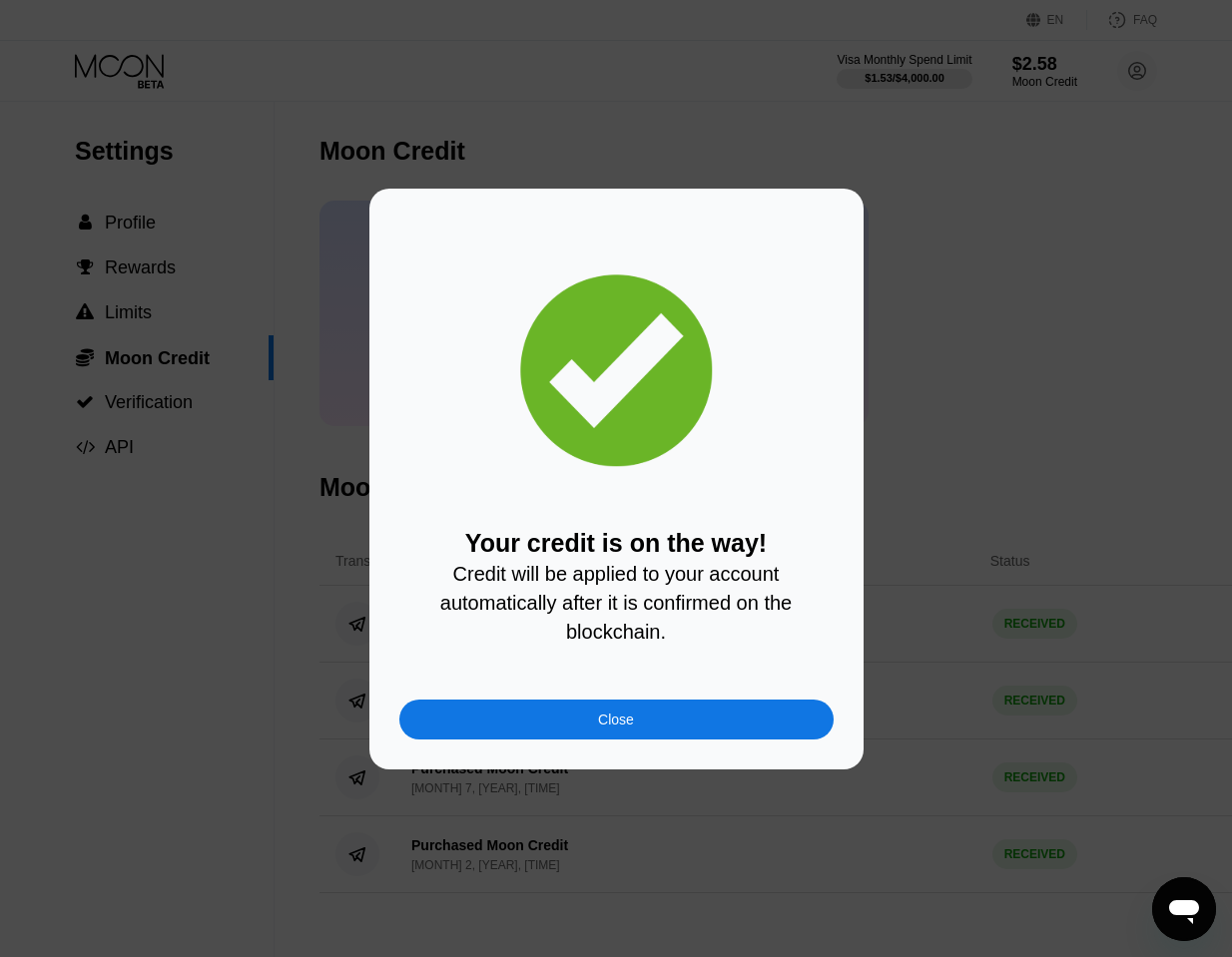 click on "Close" at bounding box center (616, 719) 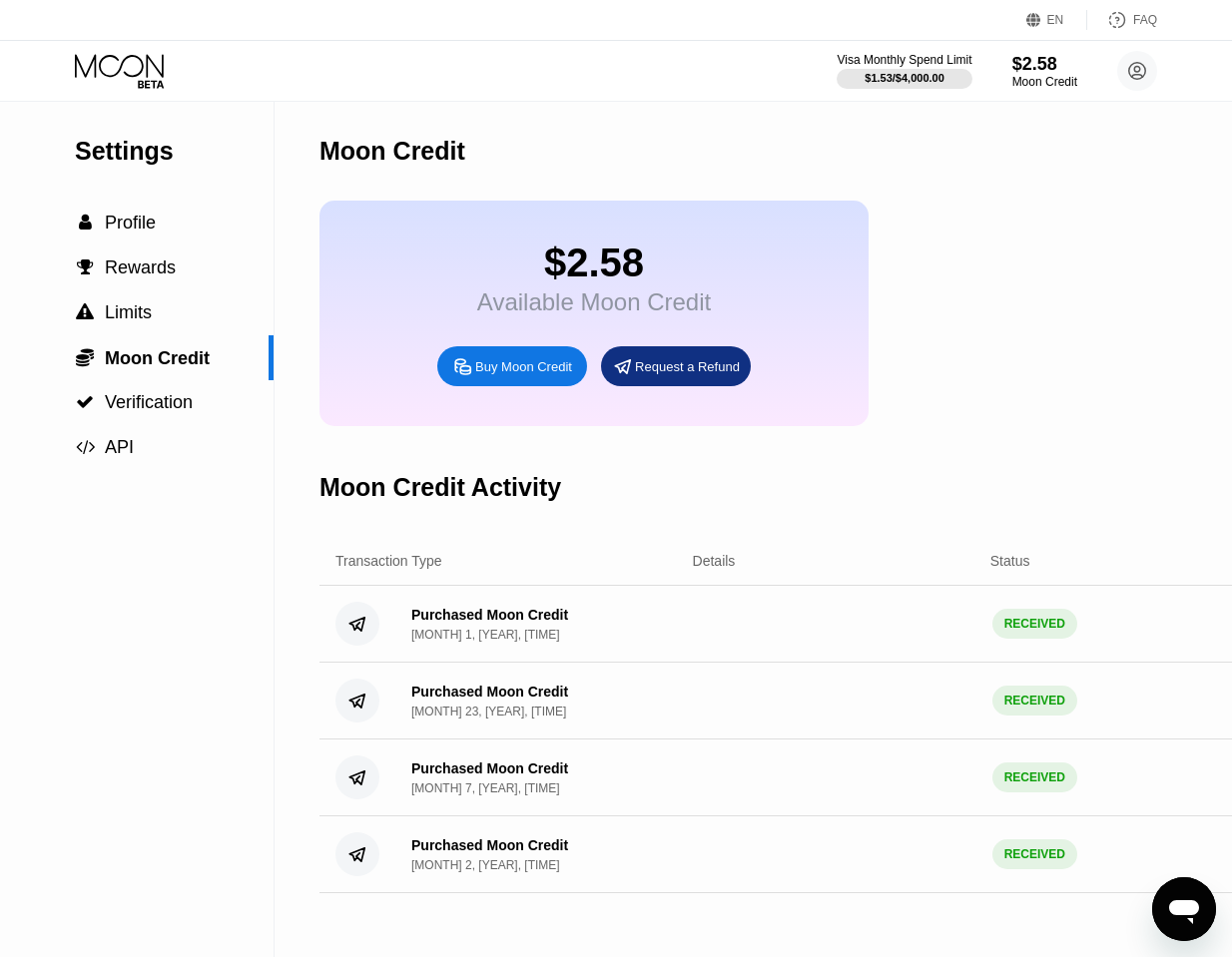 click 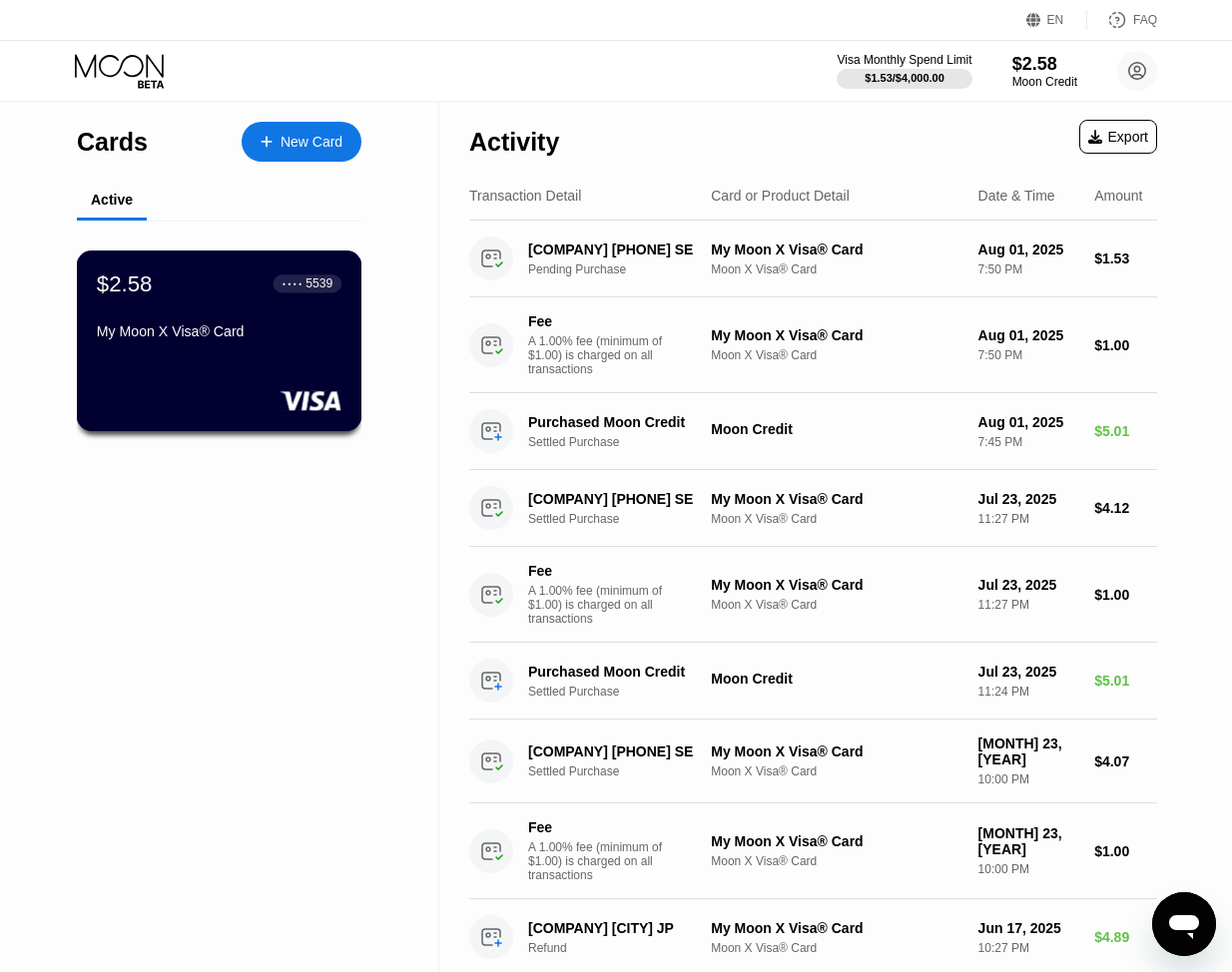 click on "$2.58 ● ● ● ● 5539 My Moon X Visa® Card" at bounding box center (220, 340) 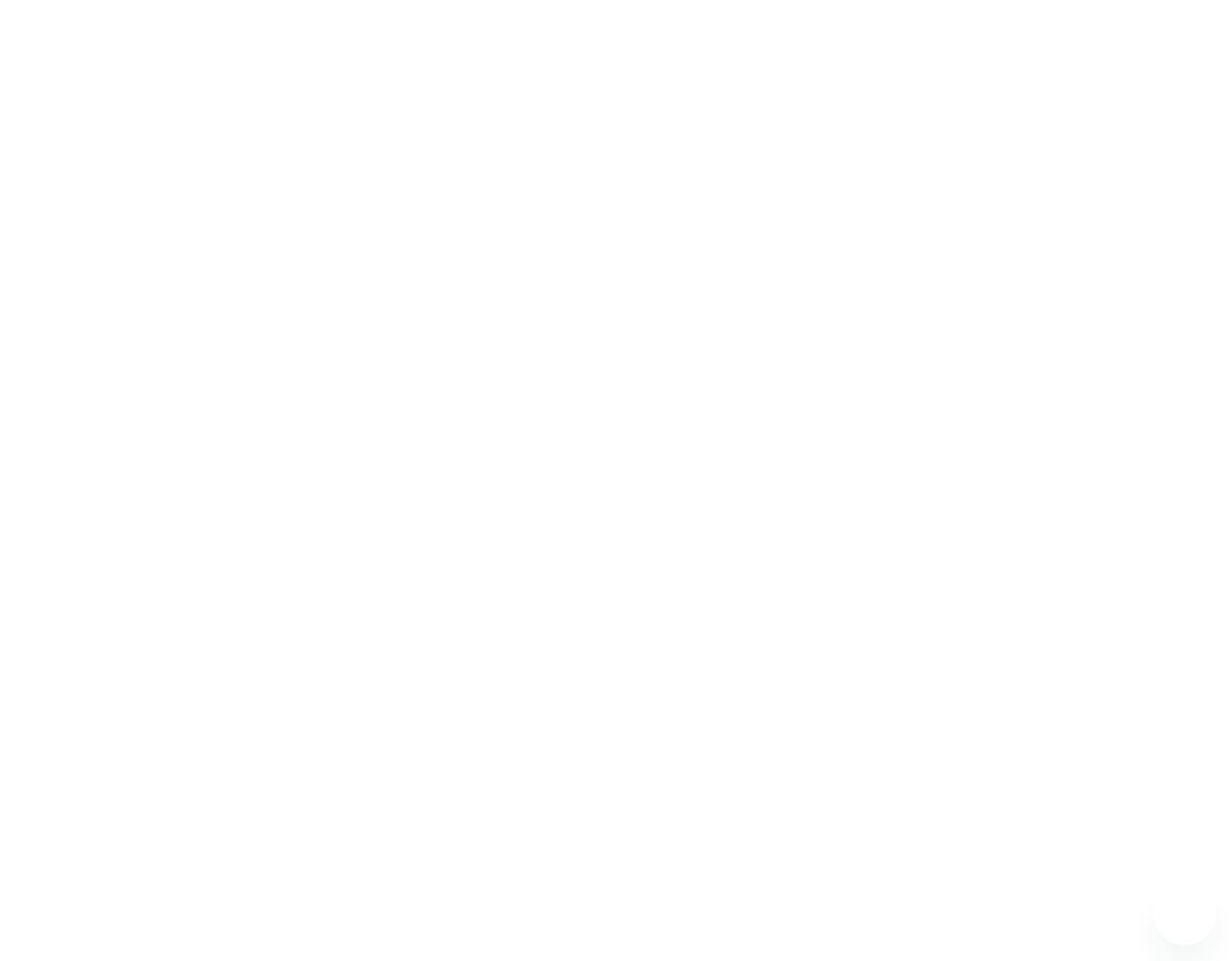 scroll, scrollTop: 0, scrollLeft: 0, axis: both 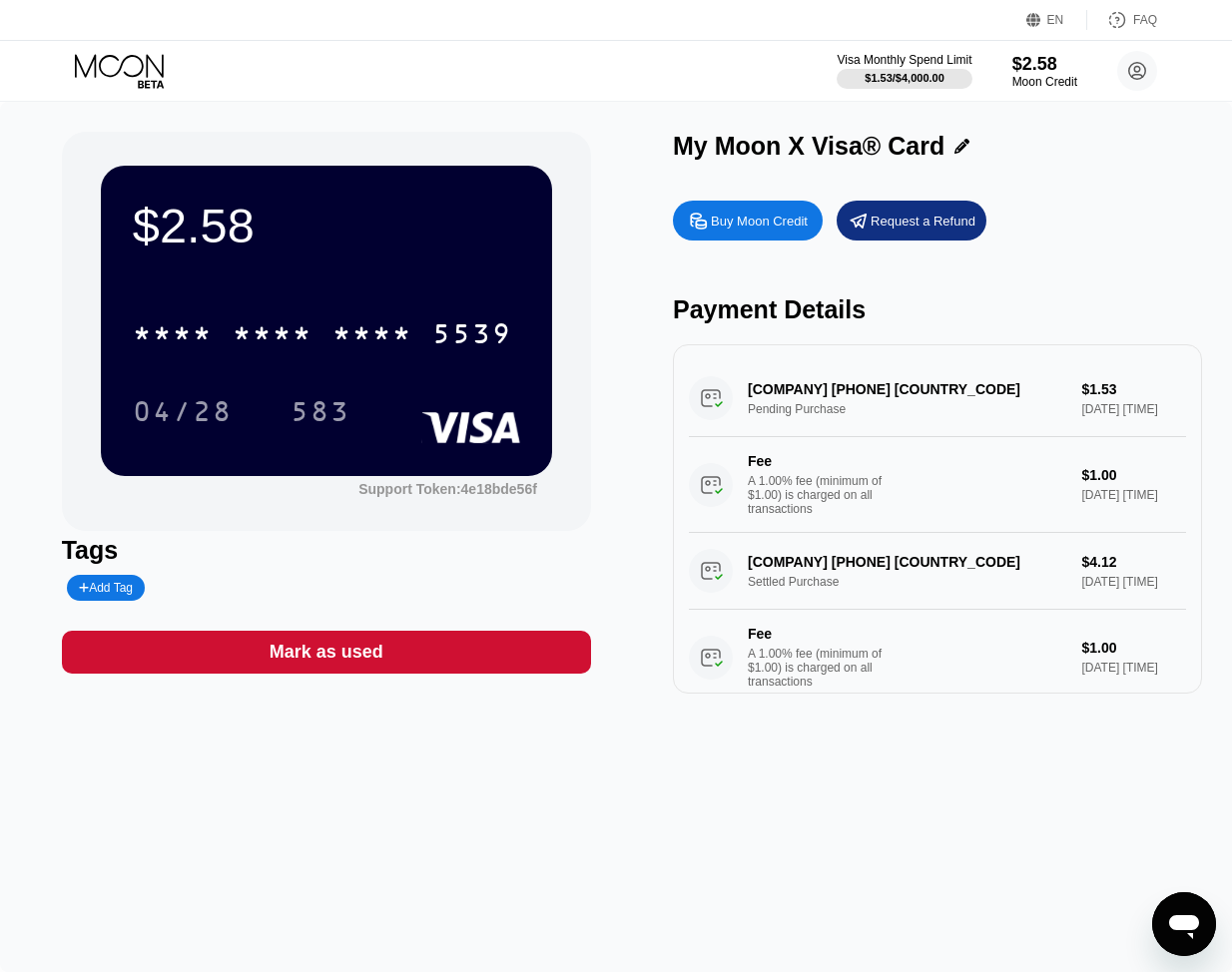 click on "[EMAIL] * * * * * * * * * * * * [CARD TYPE]® Card Buy Moon Credit Request a Refund Payment Details HOSTUP AB                [PHONE] SE Pending Purchase [PRICE] [MONTH] [DAY], [YEAR] [HOUR]:[MINUTE] [AM/PM] Fee A 1.00% fee (minimum of $1.00) is charged on all transactions [PRICE] [MONTH] [DAY], [YEAR] [HOUR]:[MINUTE] [AM/PM] HOSTUP AB                [PHONE] SE Settled Purchase [PRICE] [MONTH] [DAY], [YEAR] [HOUR]:[MINUTE] [AM/PM] Fee A 1.00% fee (minimum of $1.00) is charged on all transactions [PRICE] [MONTH] [DAY], [YEAR] [HOUR]:[MINUTE] [AM/PM] HOSTUP AB                [PHONE] SE Settled Purchase [PRICE] [MONTH] [DAY], [YEAR] [HOUR]:[MINUTE] [AM/PM] Fee A 1.00% fee (minimum of $1.00) is charged on all transactions [PRICE] [MONTH] [DAY], [YEAR] [HOUR]:[MINUTE] [AM/PM] LeaseWeb Japan K.K.      [CITY]        [COUNTRY] Refund [PRICE] [MONTH] [DAY], [YEAR] [HOUR]:[MINUTE] [AM/PM] LeaseWeb Japan K.K.      [CITY]        [COUNTRY] Settled Purchase [PRICE] [MONTH] [DAY], [YEAR] [HOUR]:[MINUTE] [AM/PM] Fee A 1.00% fee (minimum of $1.00) is charged on all transactions [PRICE] [MONTH] [DAY], [YEAR] [HOUR]:[MINUTE] [AM/PM] HOSTUP AB                [PHONE] SE Settled Purchase Fee" at bounding box center [616, 412] 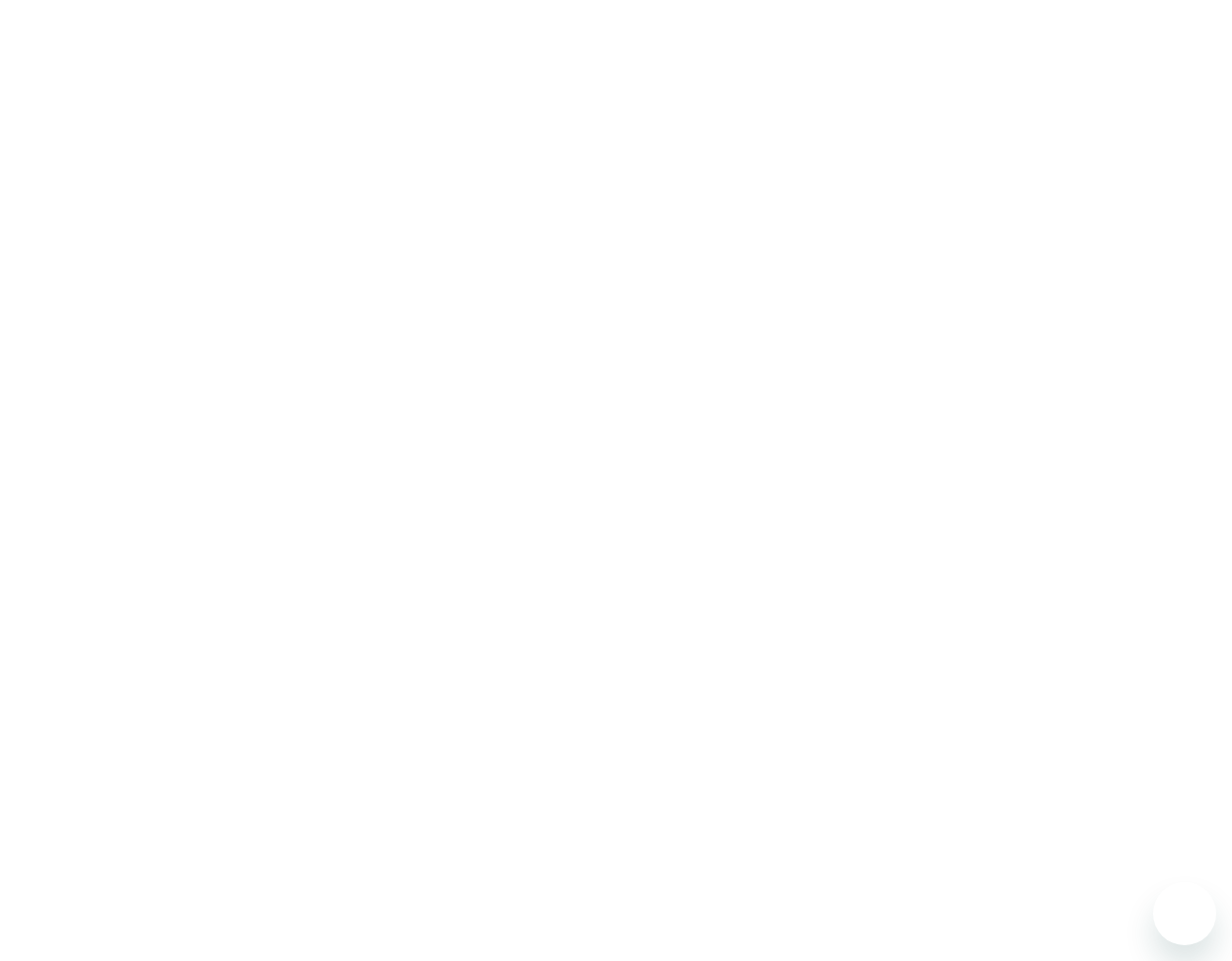 scroll, scrollTop: 0, scrollLeft: 0, axis: both 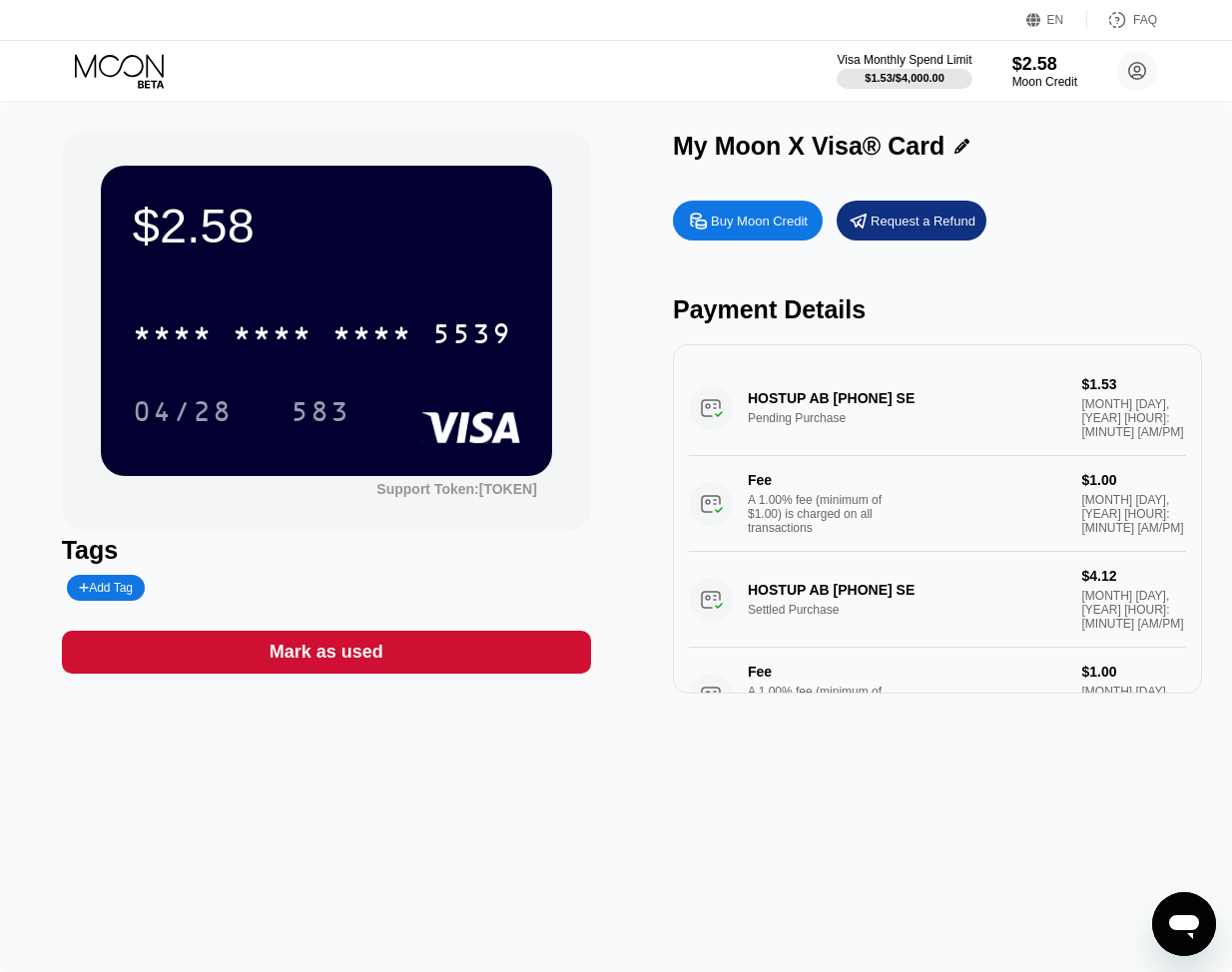 click on "[EMAIL] * * * * * * * * * * * * [CARD TYPE]® Card Buy Moon Credit Request a Refund Payment Details HOSTUP AB                [PHONE] SE Pending Purchase [PRICE] [MONTH] [DAY], [YEAR] [HOUR]:[MINUTE] [AM/PM] Fee A 1.00% fee (minimum of $1.00) is charged on all transactions [PRICE] [MONTH] [DAY], [YEAR] [HOUR]:[MINUTE] [AM/PM] HOSTUP AB                [PHONE] SE Settled Purchase [PRICE] [MONTH] [DAY], [YEAR] [HOUR]:[MINUTE] [AM/PM] Fee A 1.00% fee (minimum of $1.00) is charged on all transactions [PRICE] [MONTH] [DAY], [YEAR] [HOUR]:[MINUTE] [AM/PM] HOSTUP AB                [PHONE] SE Settled Purchase [PRICE] [MONTH] [DAY], [YEAR] [HOUR]:[MINUTE] [AM/PM] Fee A 1.00% fee (minimum of $1.00) is charged on all transactions [PRICE] [MONTH] [DAY], [YEAR] [HOUR]:[MINUTE] [AM/PM] LeaseWeb Japan K.K.      [CITY]        [COUNTRY] Refund [PRICE] [MONTH] [DAY], [YEAR] [HOUR]:[MINUTE] [AM/PM] LeaseWeb Japan K.K.      [CITY]        [COUNTRY] Settled Purchase [PRICE] [MONTH] [DAY], [YEAR] [HOUR]:[MINUTE] [AM/PM] Fee A 1.00% fee (minimum of $1.00) is charged on all transactions [PRICE] [MONTH] [DAY], [YEAR] [HOUR]:[MINUTE] [AM/PM] HOSTUP AB                [PHONE] SE Settled Purchase Fee" at bounding box center (616, 537) 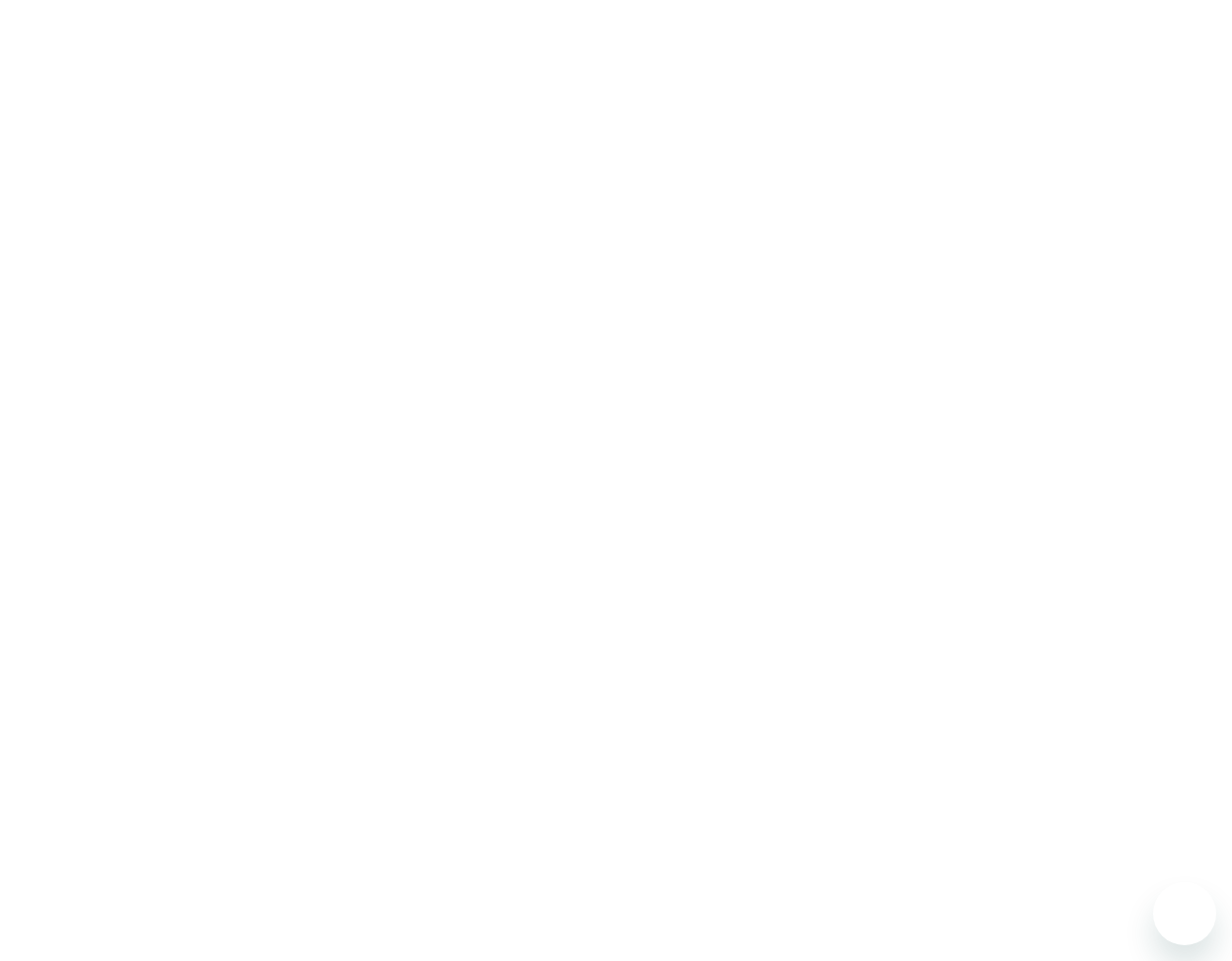 scroll, scrollTop: 0, scrollLeft: 0, axis: both 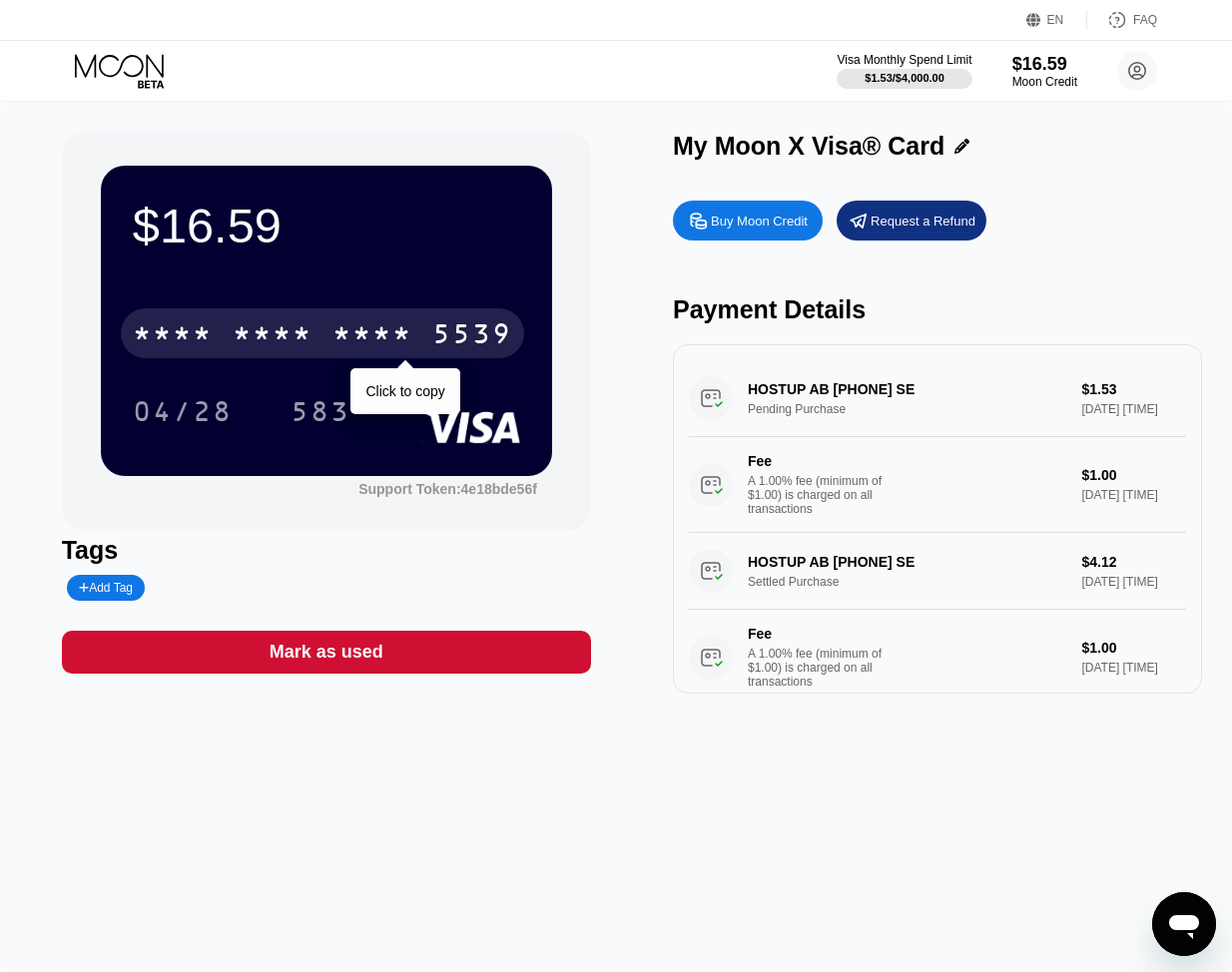 click on "* * * *" at bounding box center (372, 336) 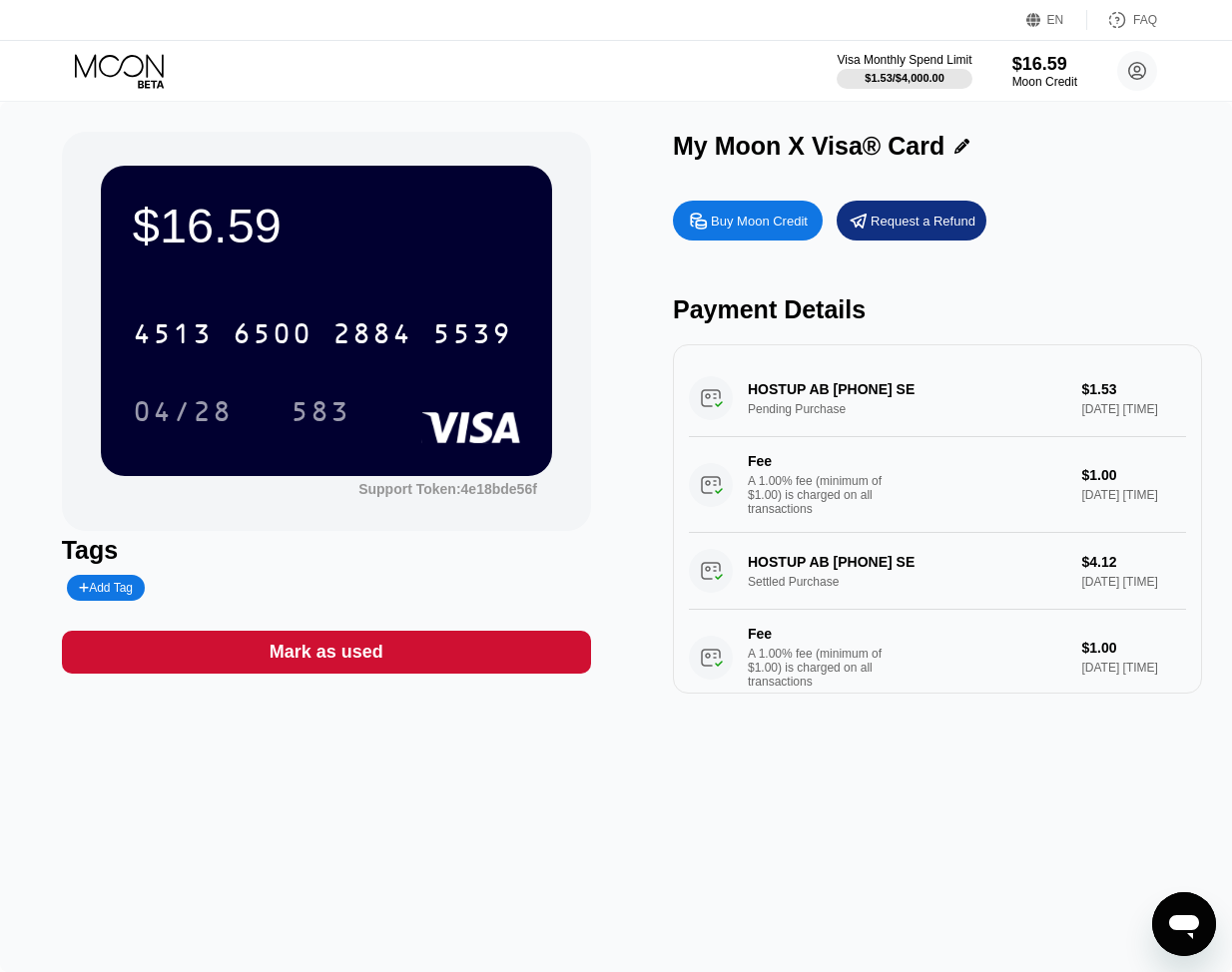 click on "$16.59 4513 6500 2884 5539 04/28 583 Support Token:  4e18bde56f Tags  Add Tag Mark as used My Moon X Visa® Card Buy Moon Credit Request a Refund Payment Details HOSTUP AB                +46761820787 SE Pending Purchase $1.53 Aug 01, 2025 7:50 PM Fee A 1.00% fee (minimum of $1.00) is charged on all transactions $1.00 Aug 01, 2025 7:50 PM HOSTUP AB                +46761820787 SE Settled Purchase $4.12 Jul 23, 2025 11:27 PM Fee A 1.00% fee (minimum of $1.00) is charged on all transactions $1.00 Jul 23, 2025 11:27 PM HOSTUP AB                +46761820787 SE Settled Purchase $4.07 Jun 23, 2025 10:00 PM Fee A 1.00% fee (minimum of $1.00) is charged on all transactions $1.00 Jun 23, 2025 10:00 PM LeaseWeb Japan K.K.      Tokyo        JP Refund $4.89 Jun 17, 2025 10:27 PM LeaseWeb Japan K.K.      Tokyo        JP Settled Purchase $3.98 Jun 07, 2025 3:09 AM Fee A 1.00% fee (minimum of $1.00) is charged on all transactions $1.00 Jun 07, 2025 3:09 AM HOSTUP AB                +46761820787 SE Settled Purchase $4.13 Fee" at bounding box center [616, 537] 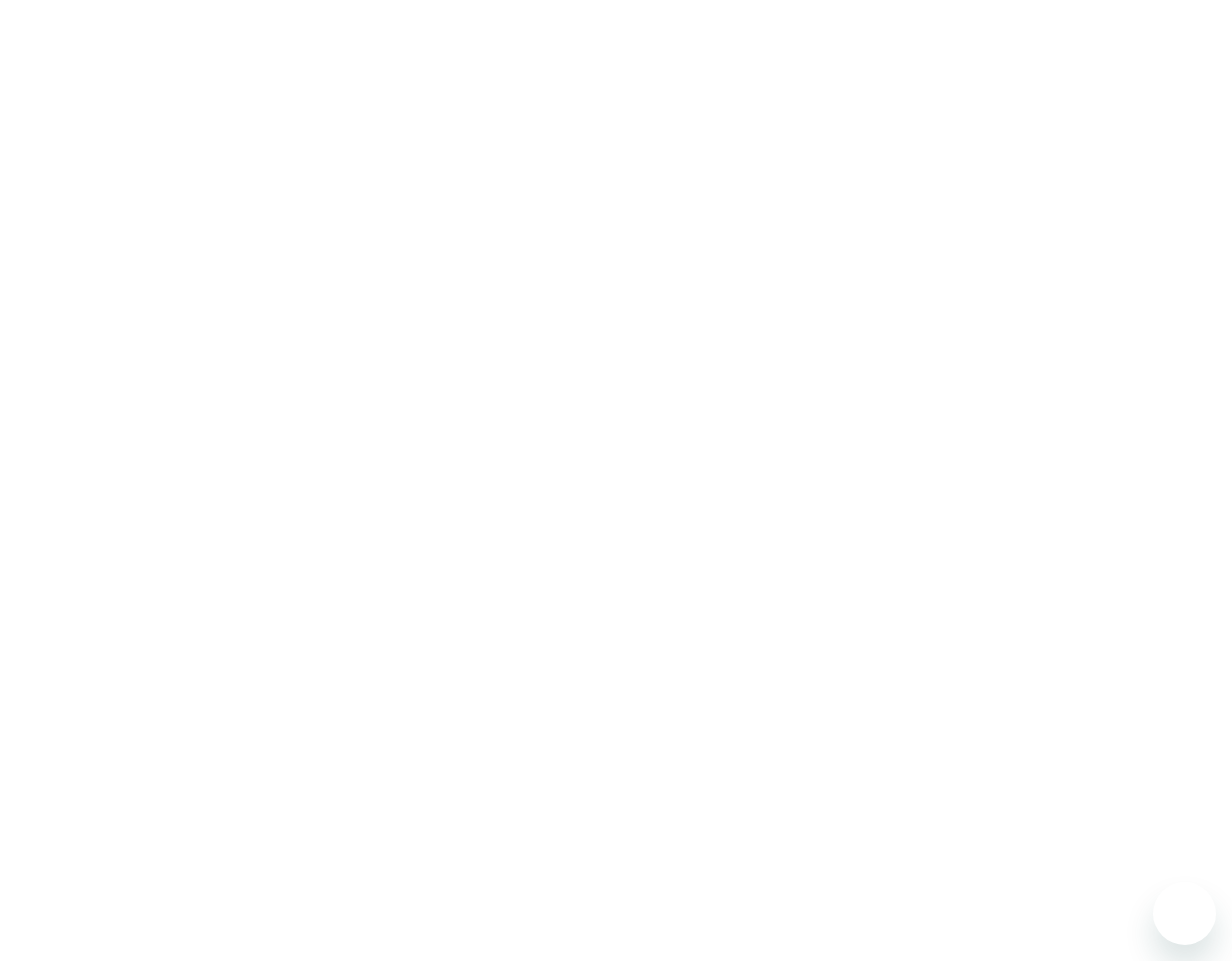 scroll, scrollTop: 0, scrollLeft: 0, axis: both 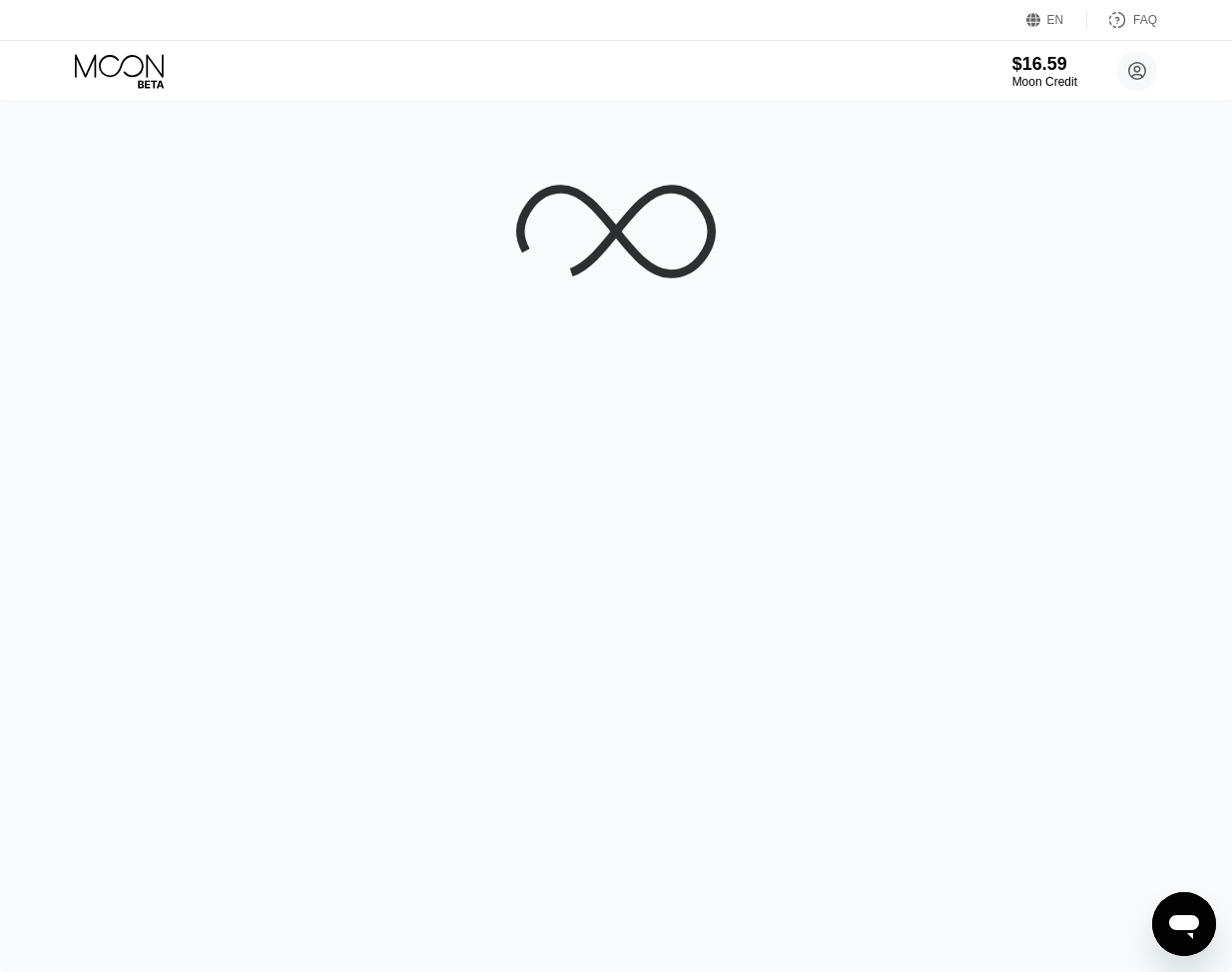 click at bounding box center [616, 537] 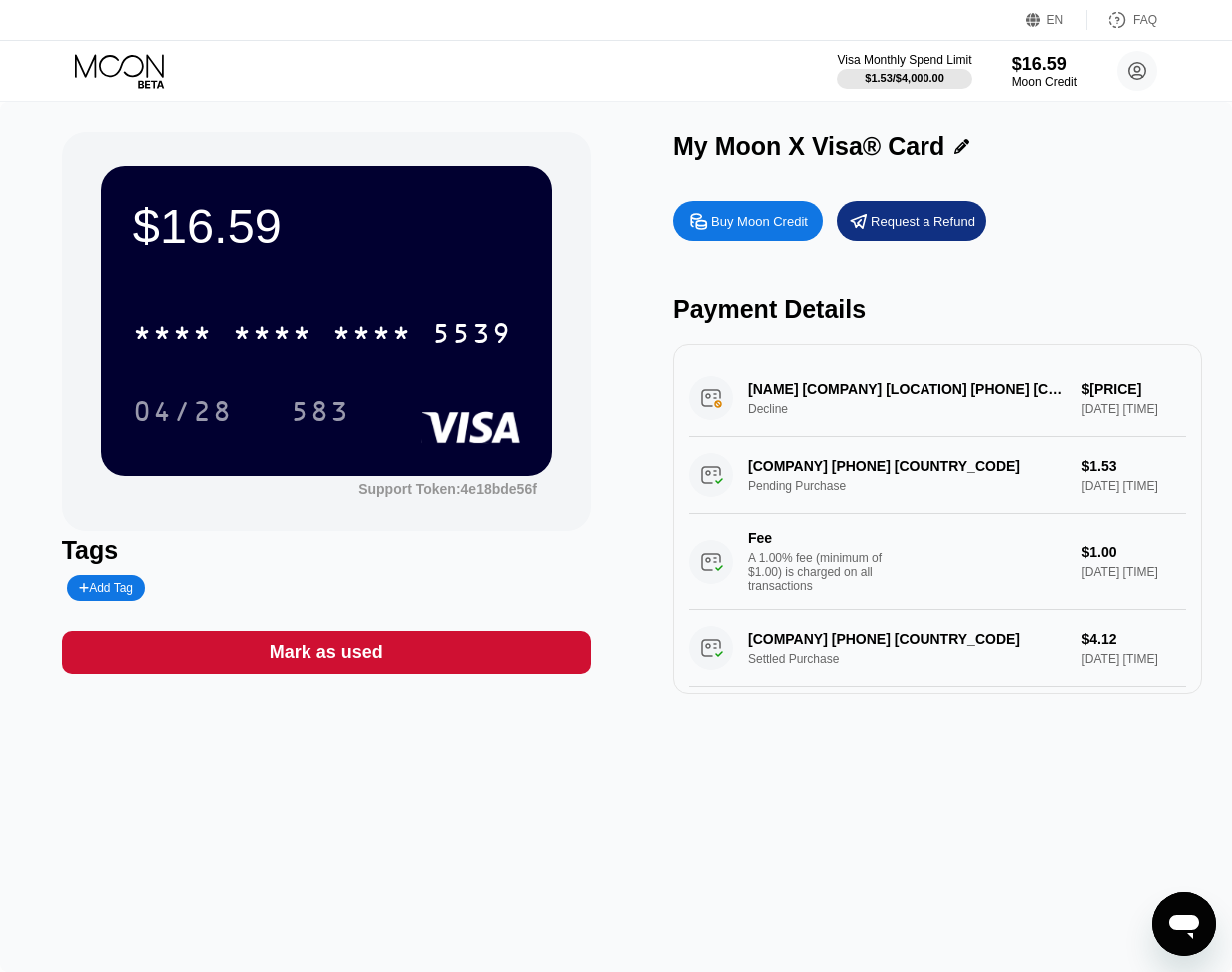 drag, startPoint x: 1124, startPoint y: 408, endPoint x: 1063, endPoint y: 392, distance: 63.06346 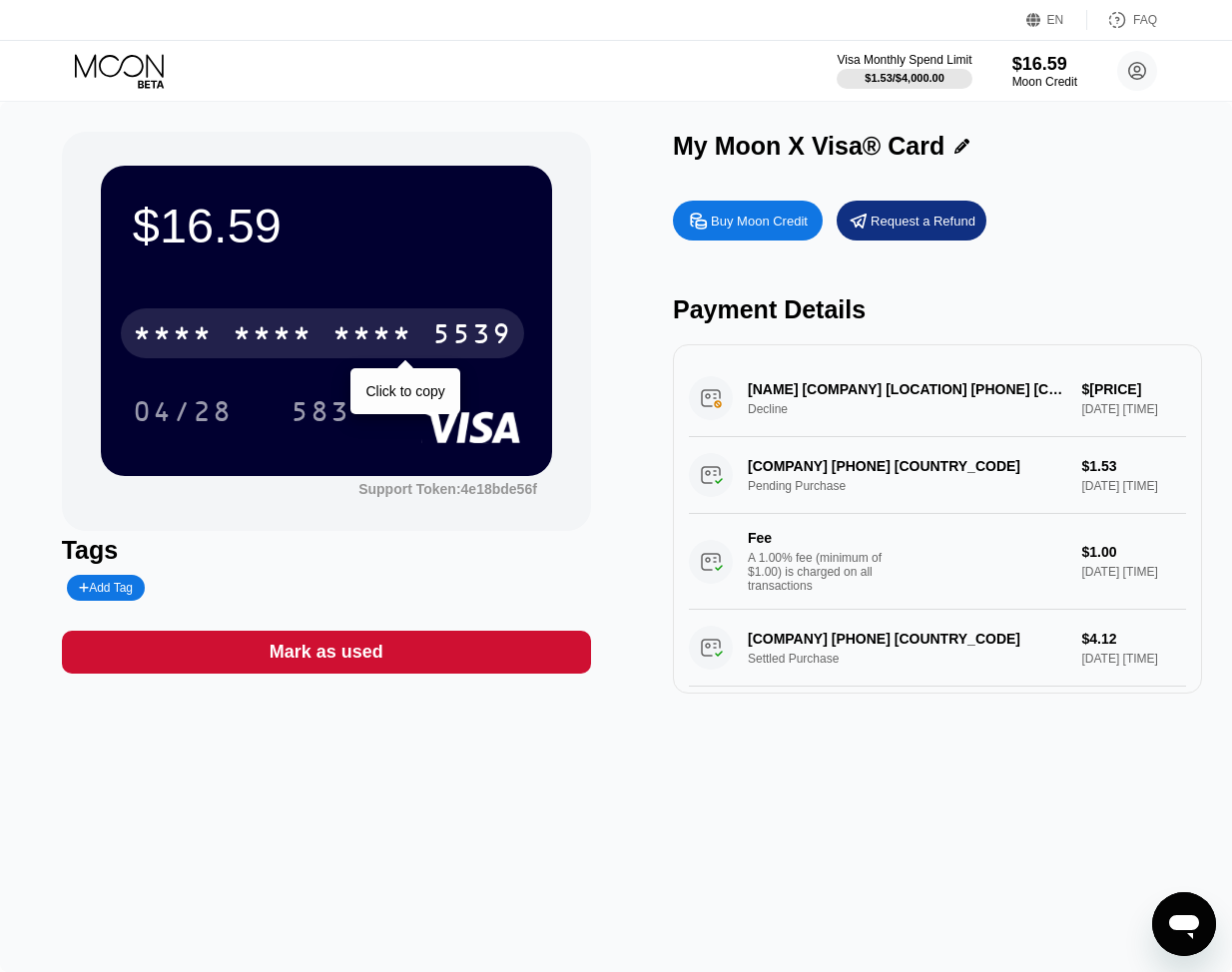 click on "* * * * * * * * * * * * 5539" at bounding box center [322, 333] 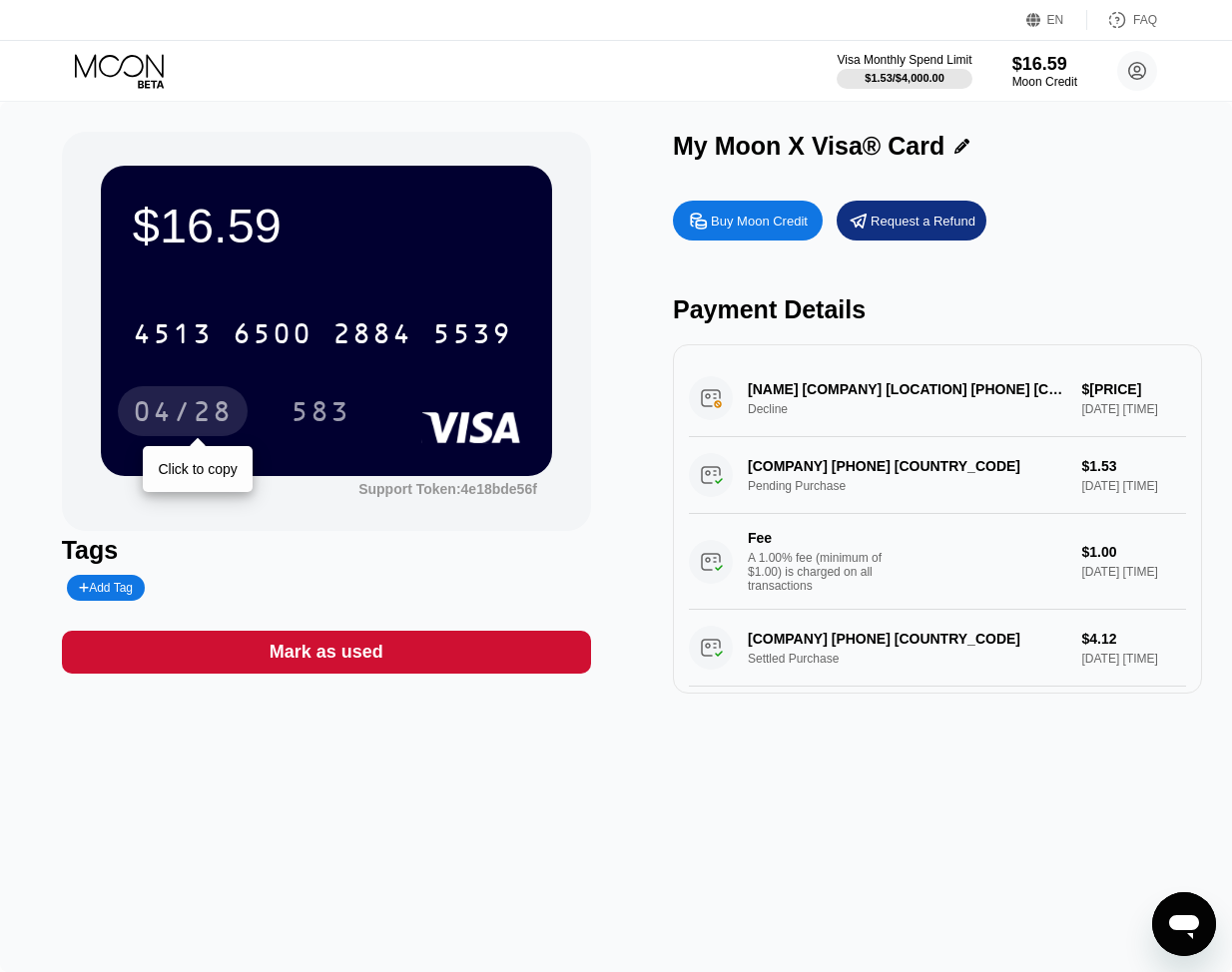 drag, startPoint x: 208, startPoint y: 422, endPoint x: 372, endPoint y: 485, distance: 175.68438 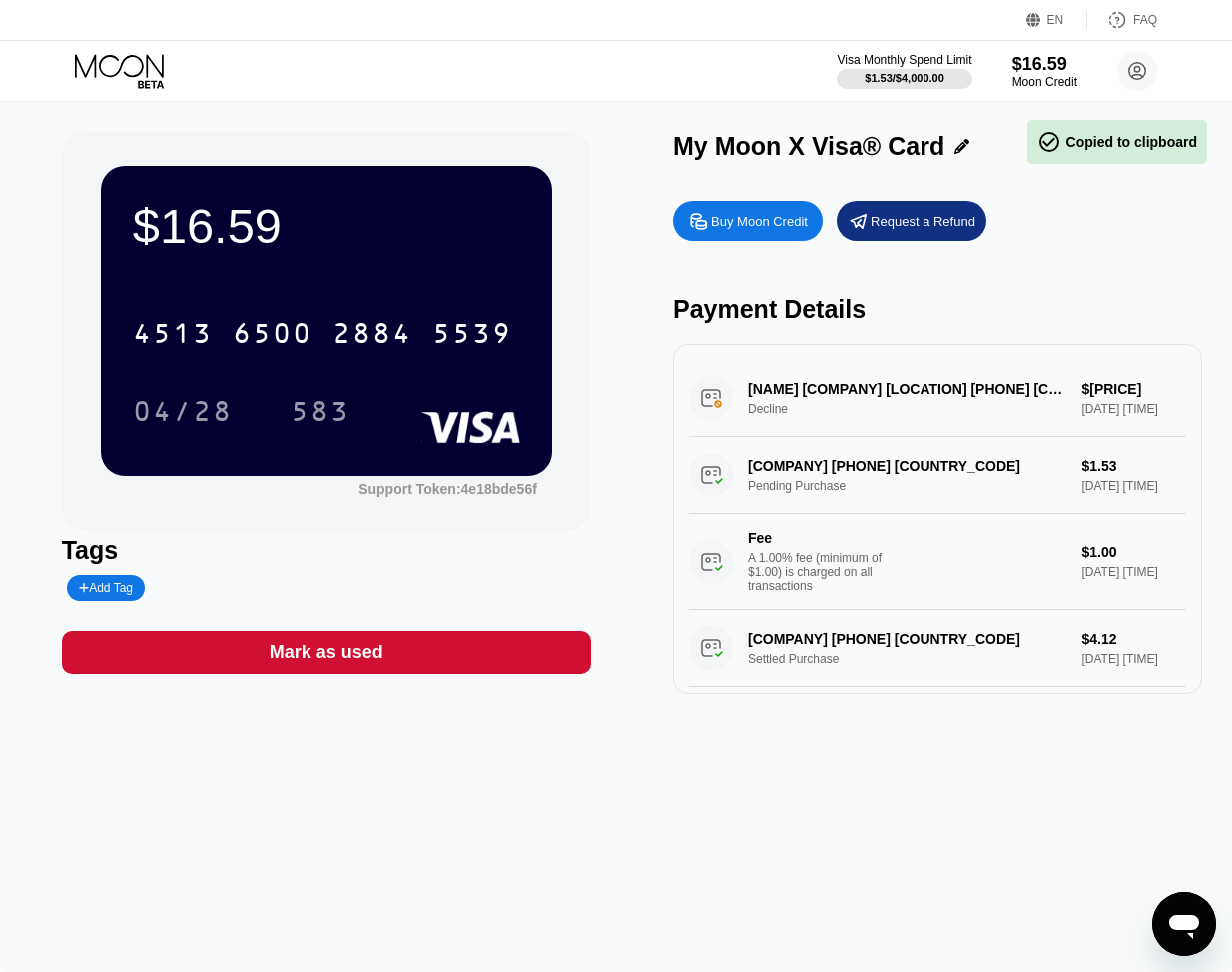 click on "583" at bounding box center (320, 414) 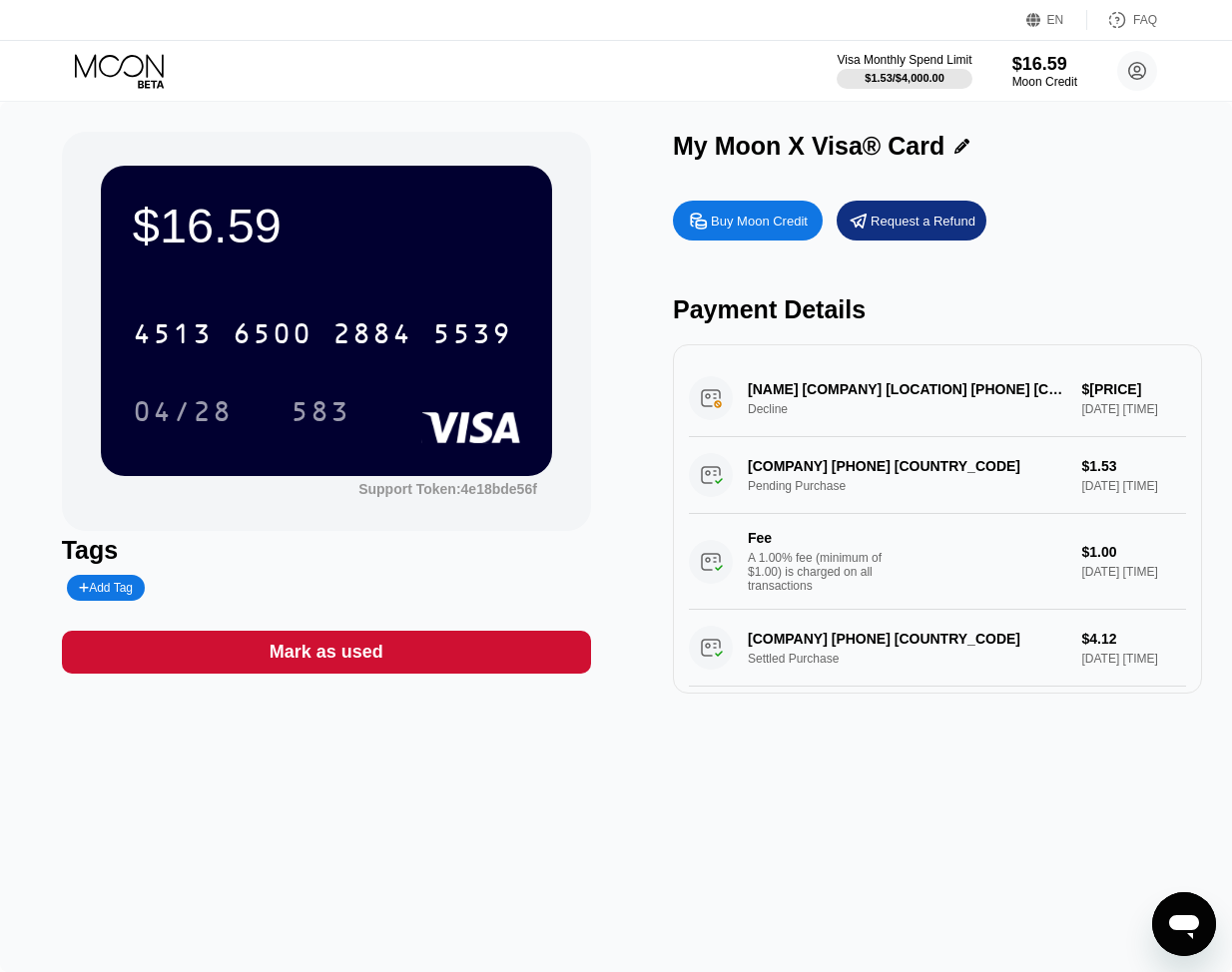 click on "$[PRICE] [CARD_NUMBER] [DATE] [NUMBER] Support Token: [TOKEN] Tags Add Tag Mark as used My Moon X Visa® Card Buy Moon Credit Request a Refund Payment Details [NAME] [COMPANY] [LOCATION] [PHONE] [COUNTRY_CODE] Decline $[PRICE] [DATE] [TIME] [COMPANY] [LOCATION] [COUNTRY_CODE] Pending Purchase $[PRICE] [DATE] [TIME] Fee A 1.00% fee (minimum of $1.00) is charged on all transactions $[PRICE] [DATE] [TIME] [COMPANY] [LOCATION] [COUNTRY_CODE] Settled Purchase $[PRICE] [DATE] [TIME] Fee A 1.00% fee (minimum of $1.00) is charged on all transactions $[PRICE] [DATE] [TIME] [COMPANY] [LOCATION] [COUNTRY_CODE] Settled Purchase $[PRICE] [DATE] [TIME] Fee A 1.00% fee (minimum of $1.00) is charged on all transactions $[PRICE] [DATE] [TIME] [COMPANY] [LOCATION] [COUNTRY_CODE] Refund $[PRICE] [DATE] [TIME] [COMPANY] [LOCATION] [COUNTRY_CODE] Settled Purchase $[PRICE] [DATE] [TIME] Fee A 1.00% fee (minimum of $1.00) is charged on all transactions $[PRICE] $[PRICE] Fee" at bounding box center (616, 537) 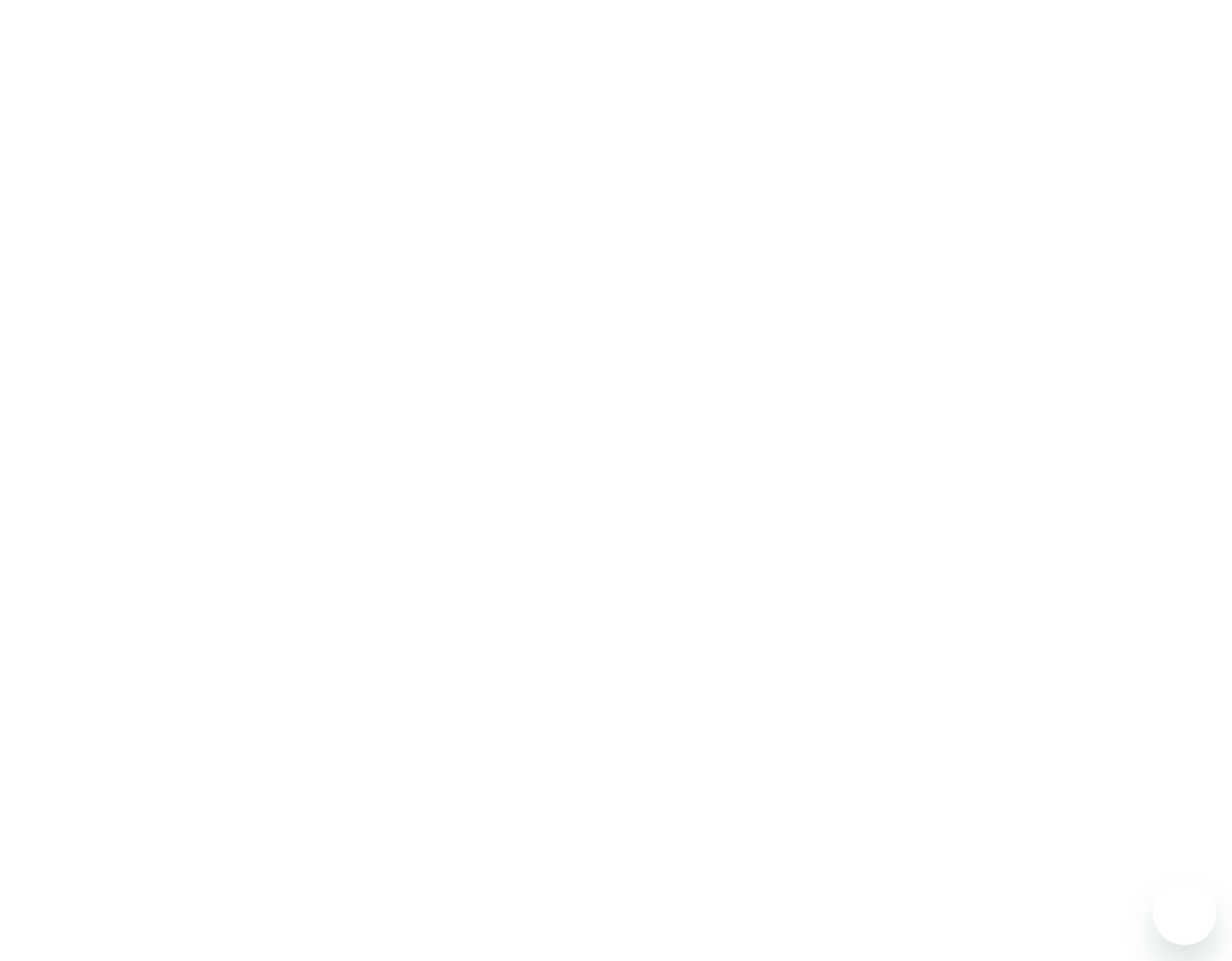 scroll, scrollTop: 0, scrollLeft: 0, axis: both 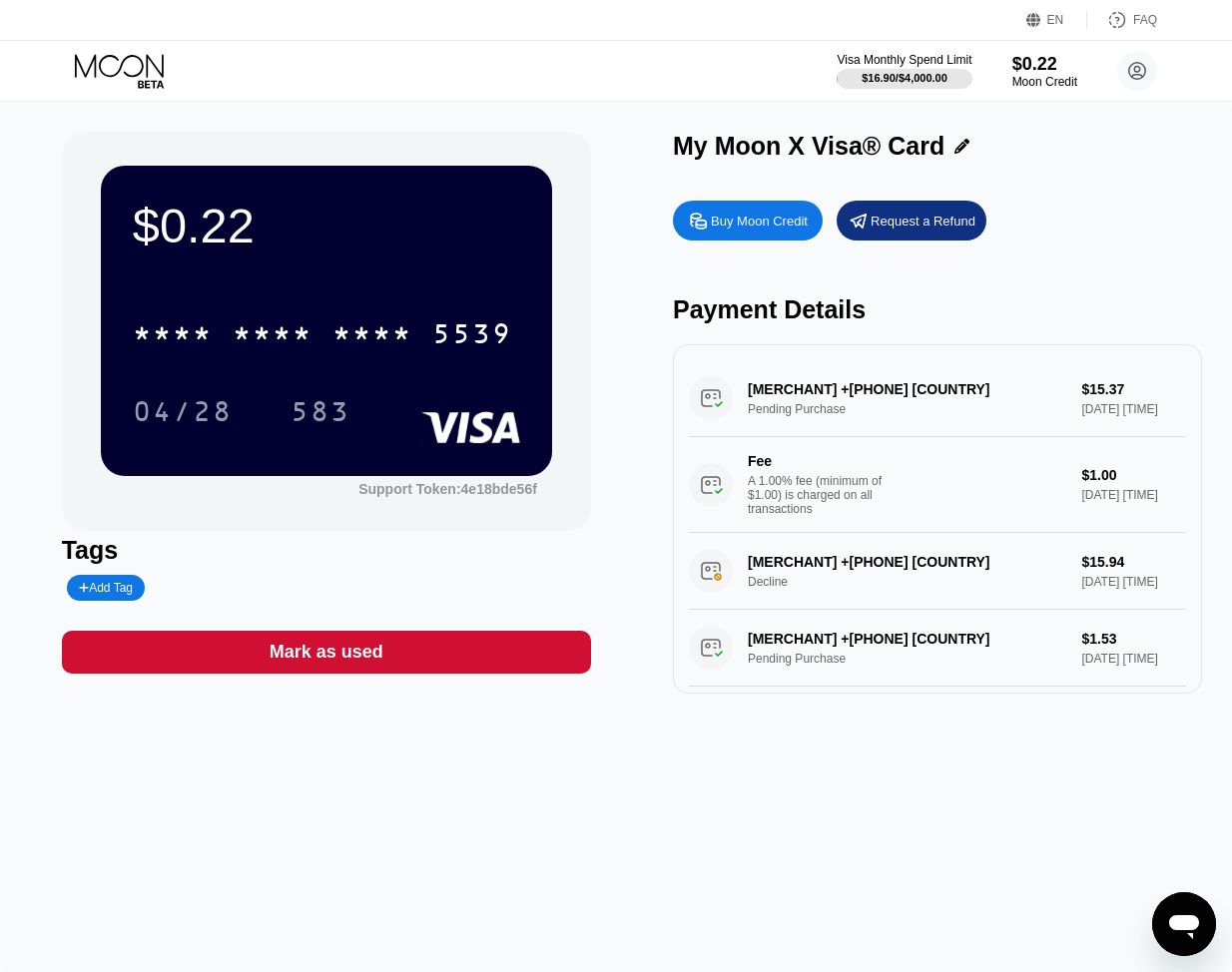 click on "$0.22 * * * * * * * * * * * * 5539 04/28 583 Support Token:  4e18bde56f Tags  Add Tag Mark as used My Moon X Visa® Card Buy Moon Credit Request a Refund Payment Details MELBIKOMAS* UABMELB ML   +37052084428 LT Pending Purchase $15.37 Aug 01, 2025 8:09 PM Fee A 1.00% fee (minimum of $1.00) is charged on all transactions $1.00 Aug 01, 2025 8:09 PM MELBIKOMAS* UABMELB ML   +37052084428 LT Decline $15.94 Aug 01, 2025 8:08 PM HOSTUP AB                +46761820787 SE Pending Purchase $1.53 Aug 01, 2025 7:50 PM Fee A 1.00% fee (minimum of $1.00) is charged on all transactions $1.00 Aug 01, 2025 7:50 PM HOSTUP AB                +46761820787 SE Settled Purchase $4.12 Jul 23, 2025 11:27 PM Fee A 1.00% fee (minimum of $1.00) is charged on all transactions $1.00 Jul 23, 2025 11:27 PM HOSTUP AB                +46761820787 SE Settled Purchase $4.07 Jun 23, 2025 10:00 PM Fee A 1.00% fee (minimum of $1.00) is charged on all transactions $1.00 Jun 23, 2025 10:00 PM LeaseWeb Japan K.K.      Tokyo        JP Refund $4.89 $3.98" at bounding box center [616, 537] 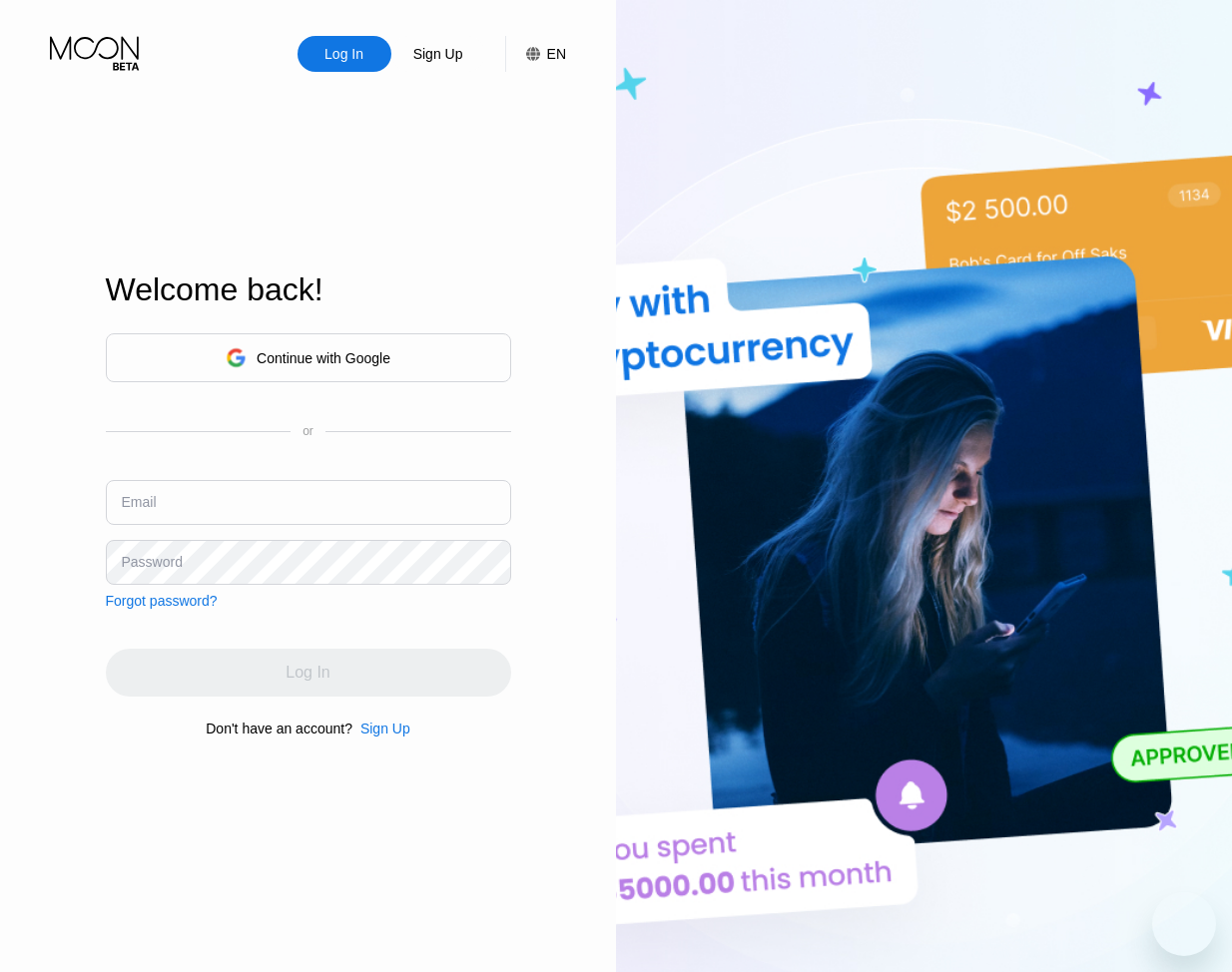 scroll, scrollTop: 0, scrollLeft: 0, axis: both 